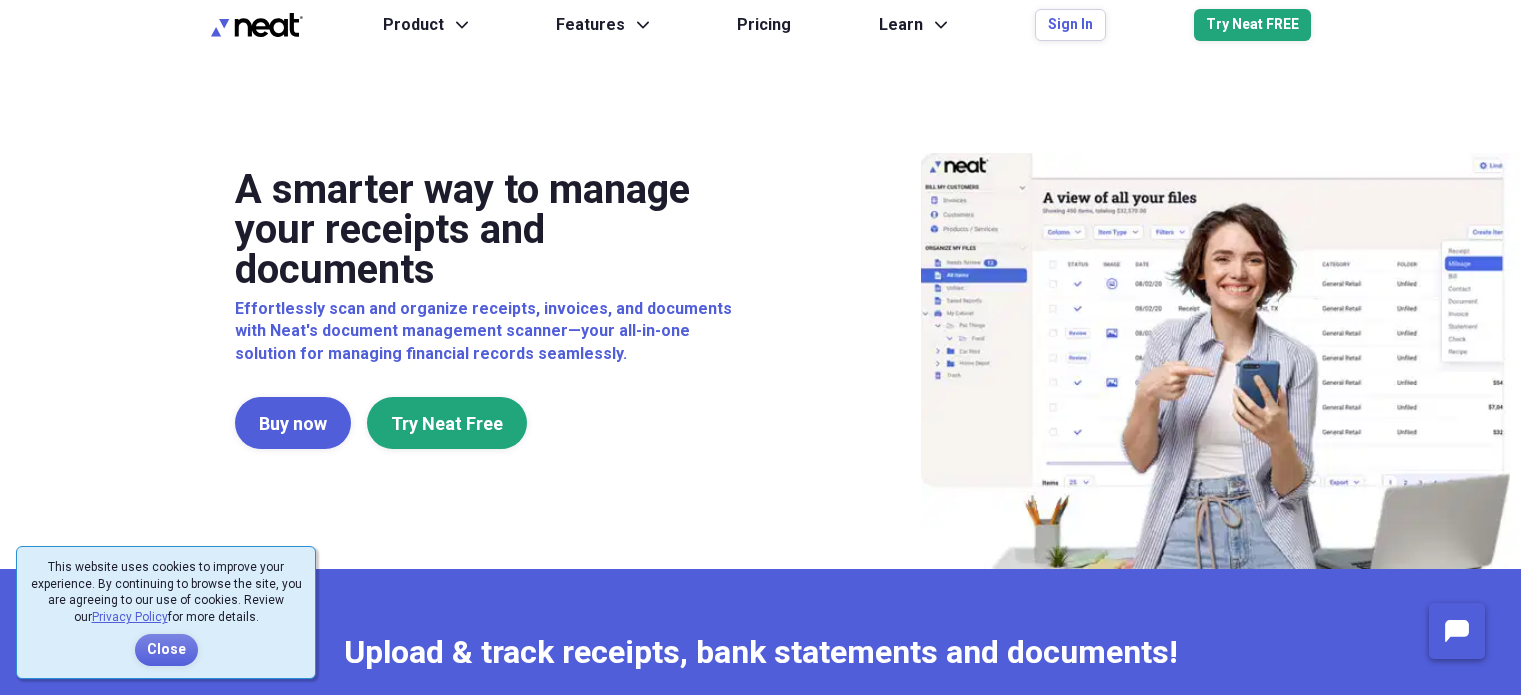 scroll, scrollTop: 0, scrollLeft: 0, axis: both 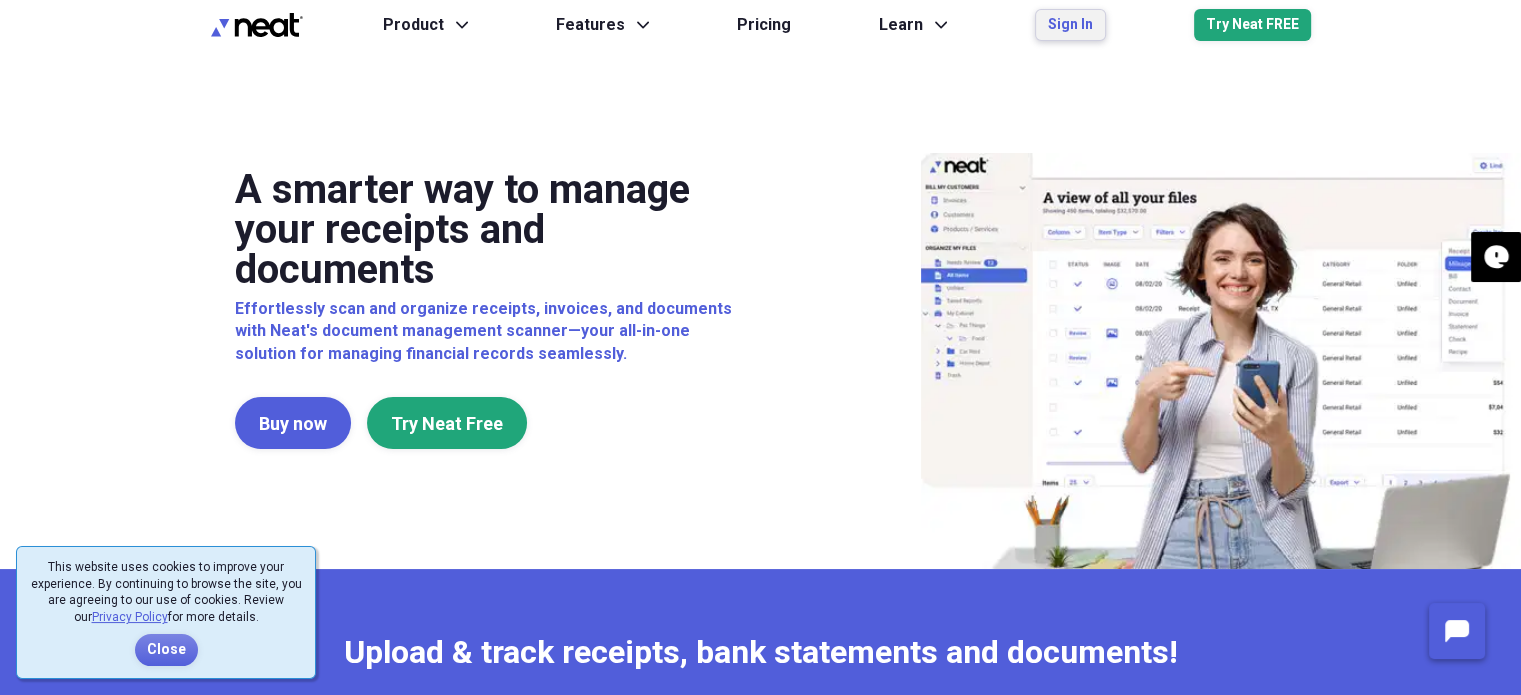 click on "Sign In" at bounding box center [1070, 25] 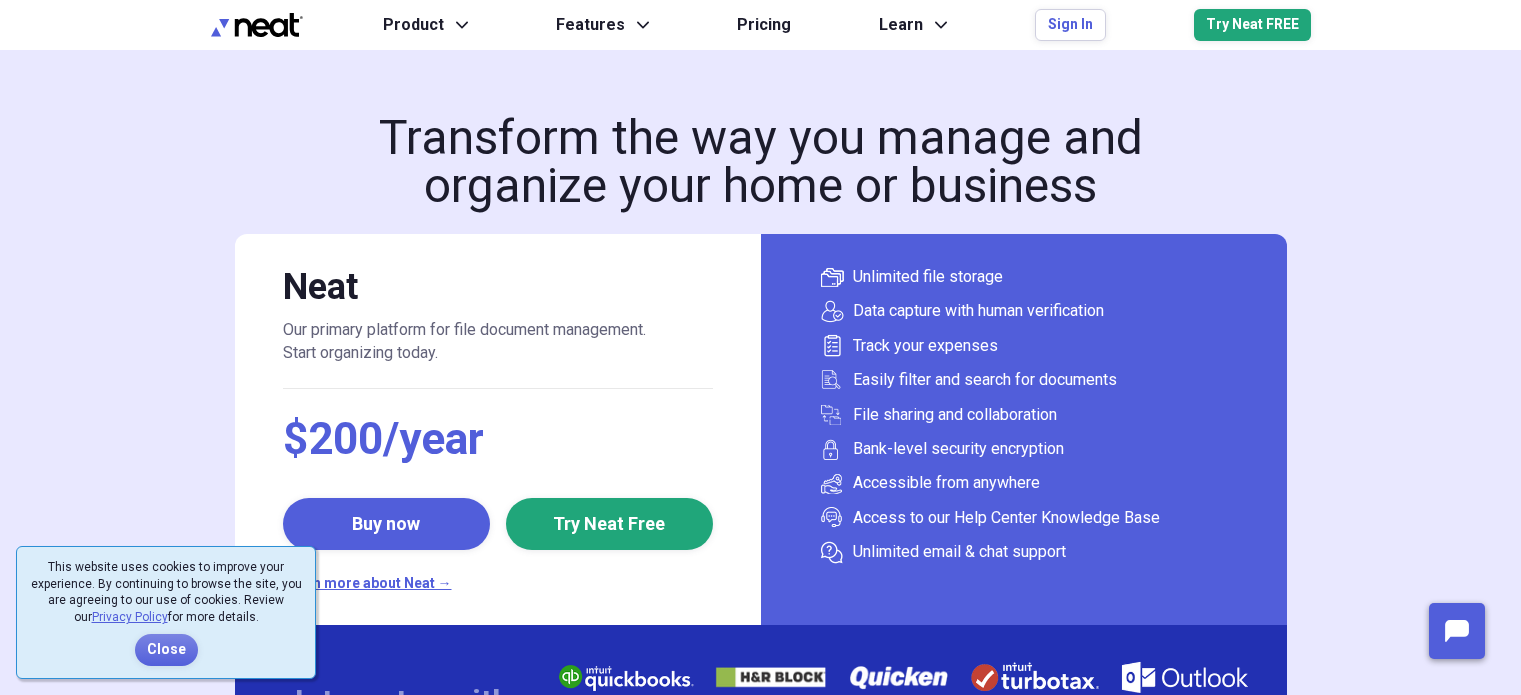 scroll, scrollTop: 0, scrollLeft: 0, axis: both 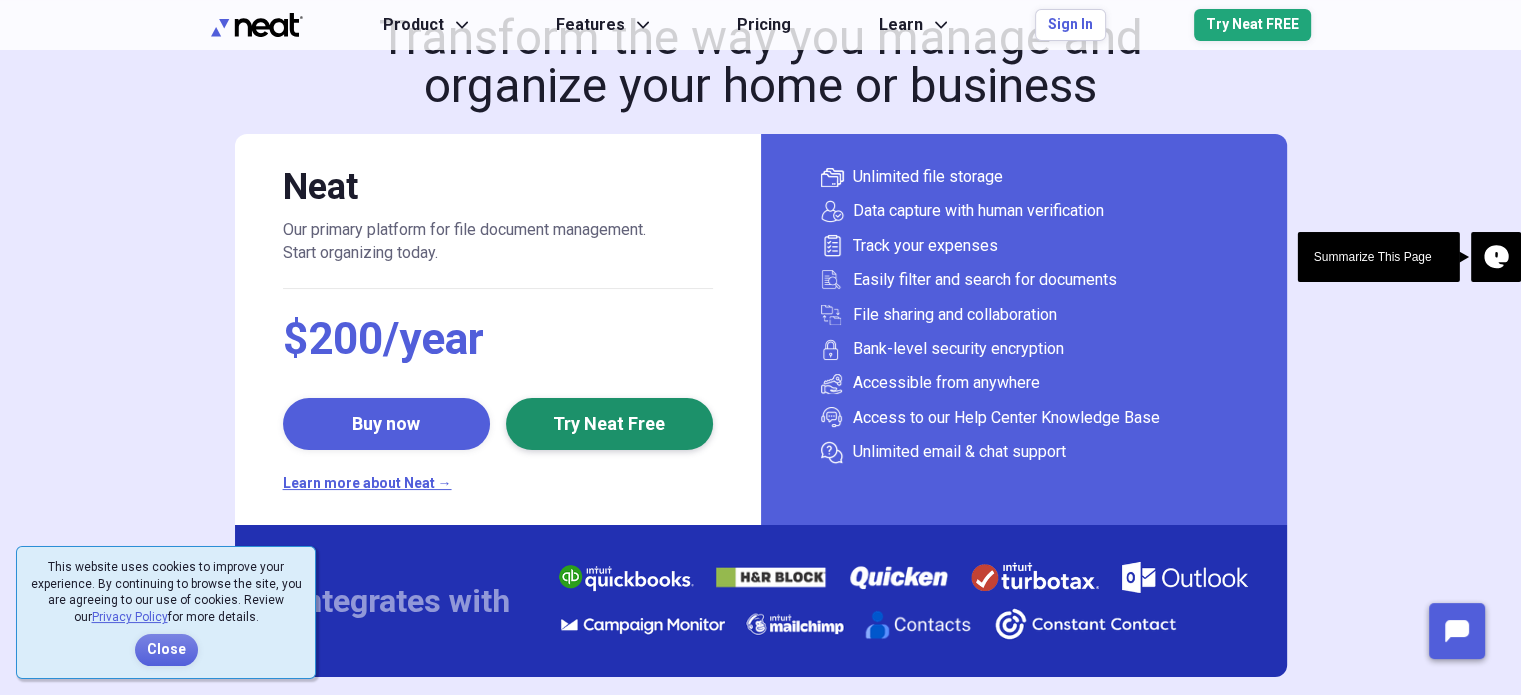 click on "Try Neat Free" at bounding box center (609, 424) 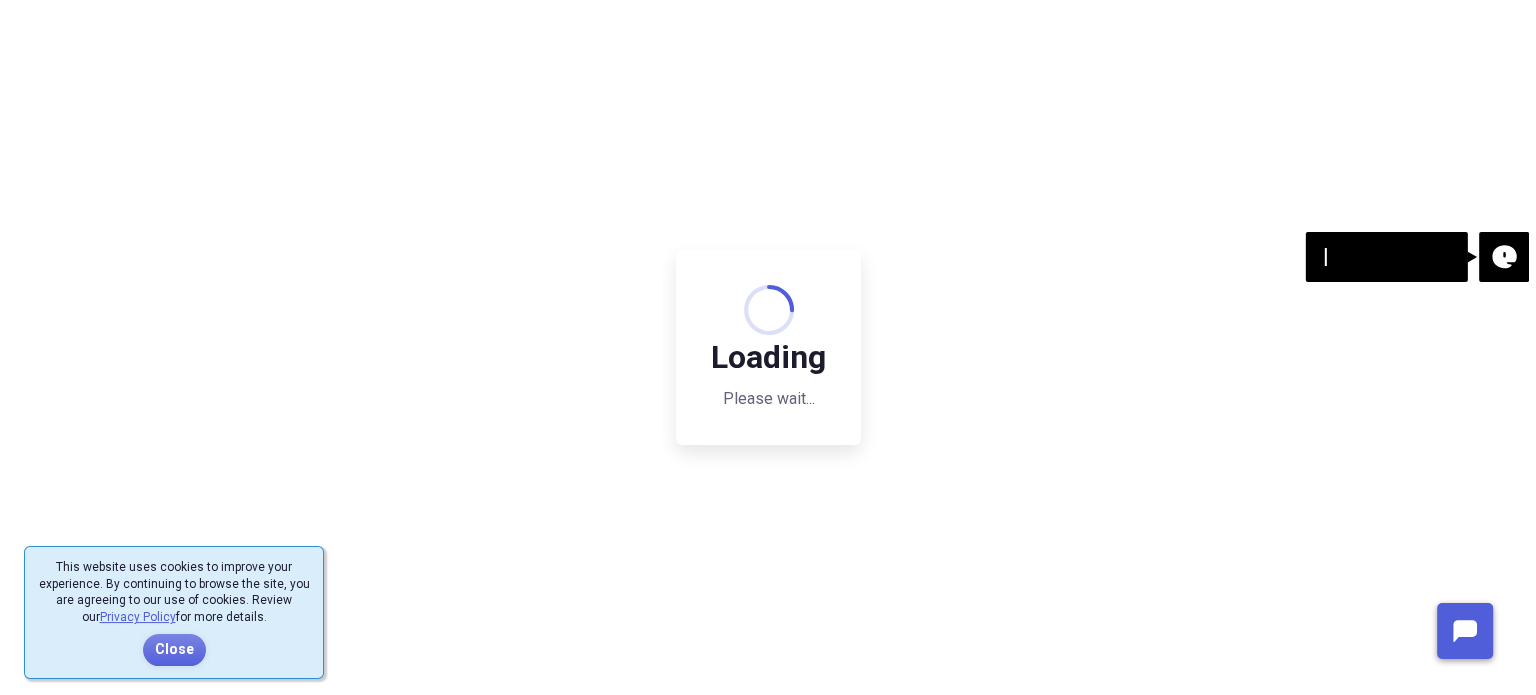 scroll, scrollTop: 0, scrollLeft: 0, axis: both 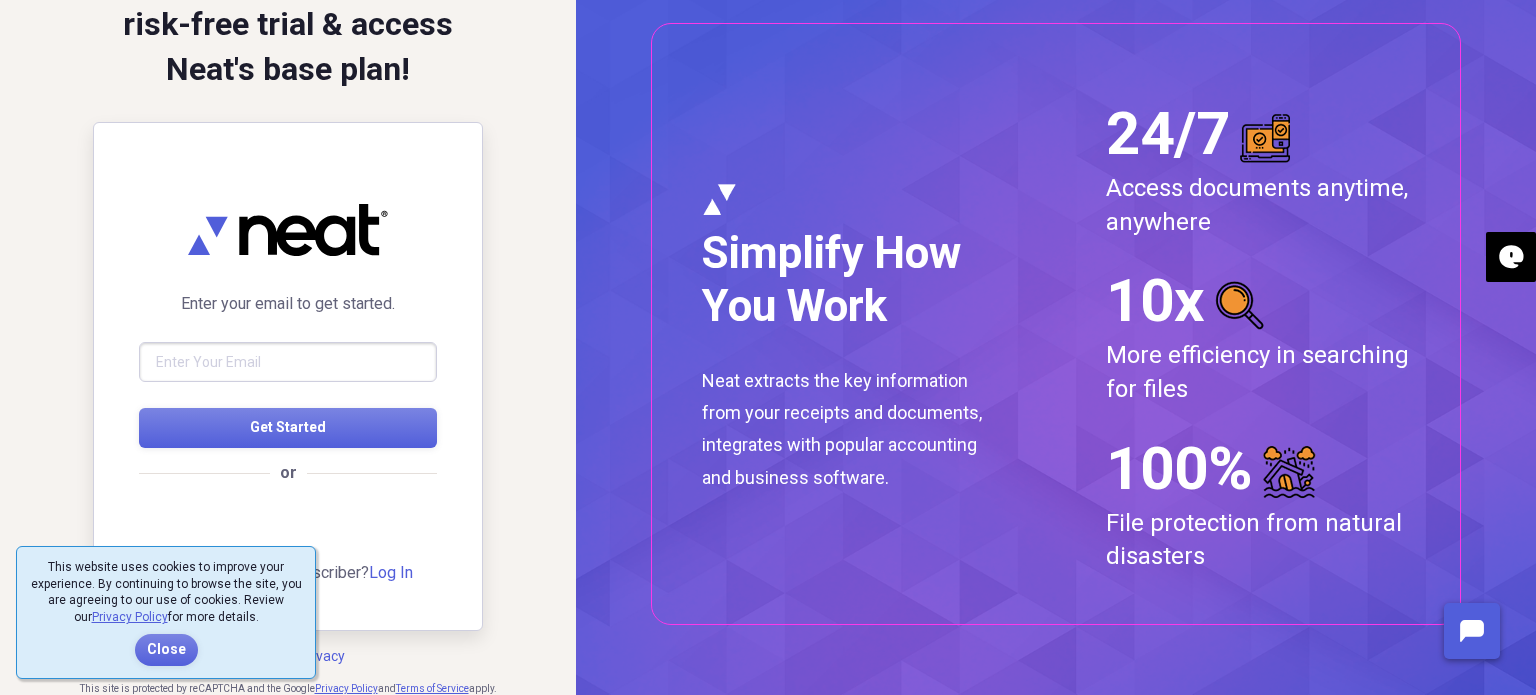 click at bounding box center (288, 362) 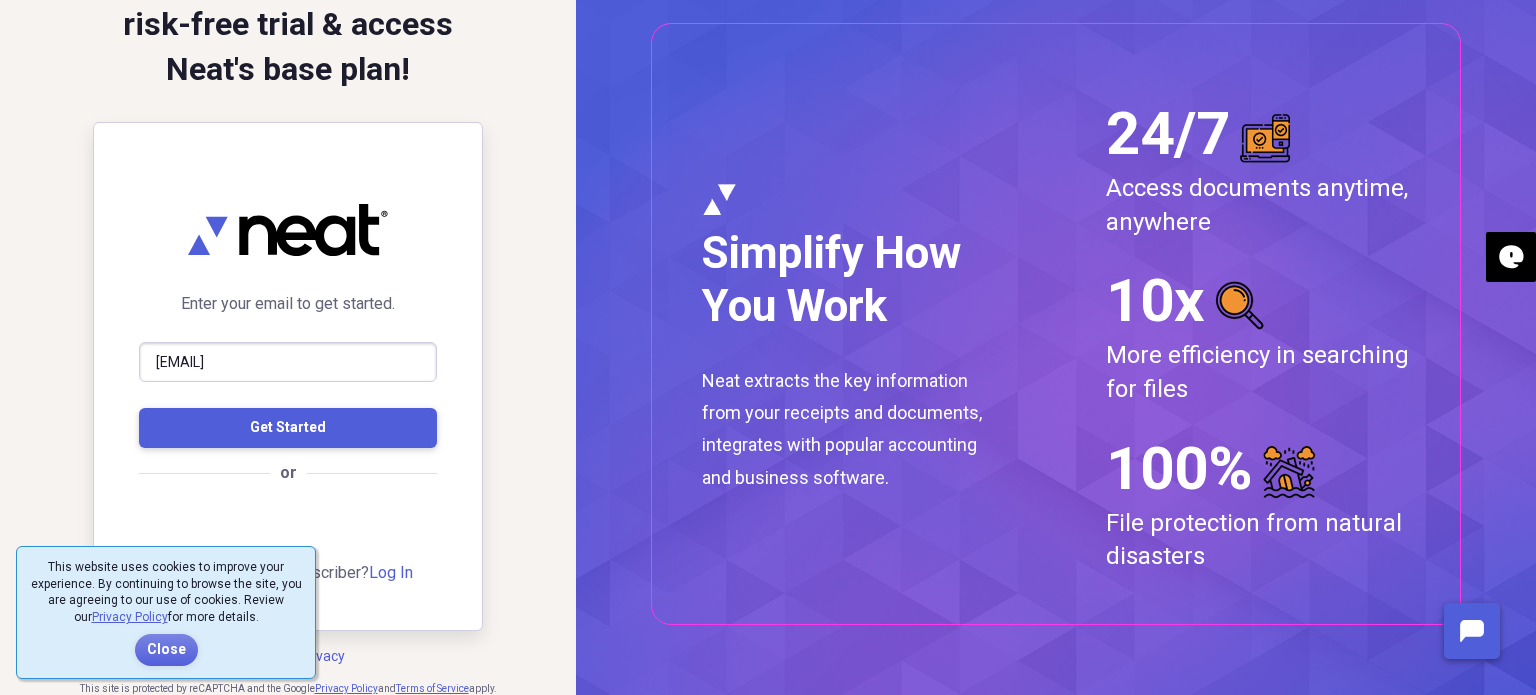 click on "Get Started" at bounding box center (288, 427) 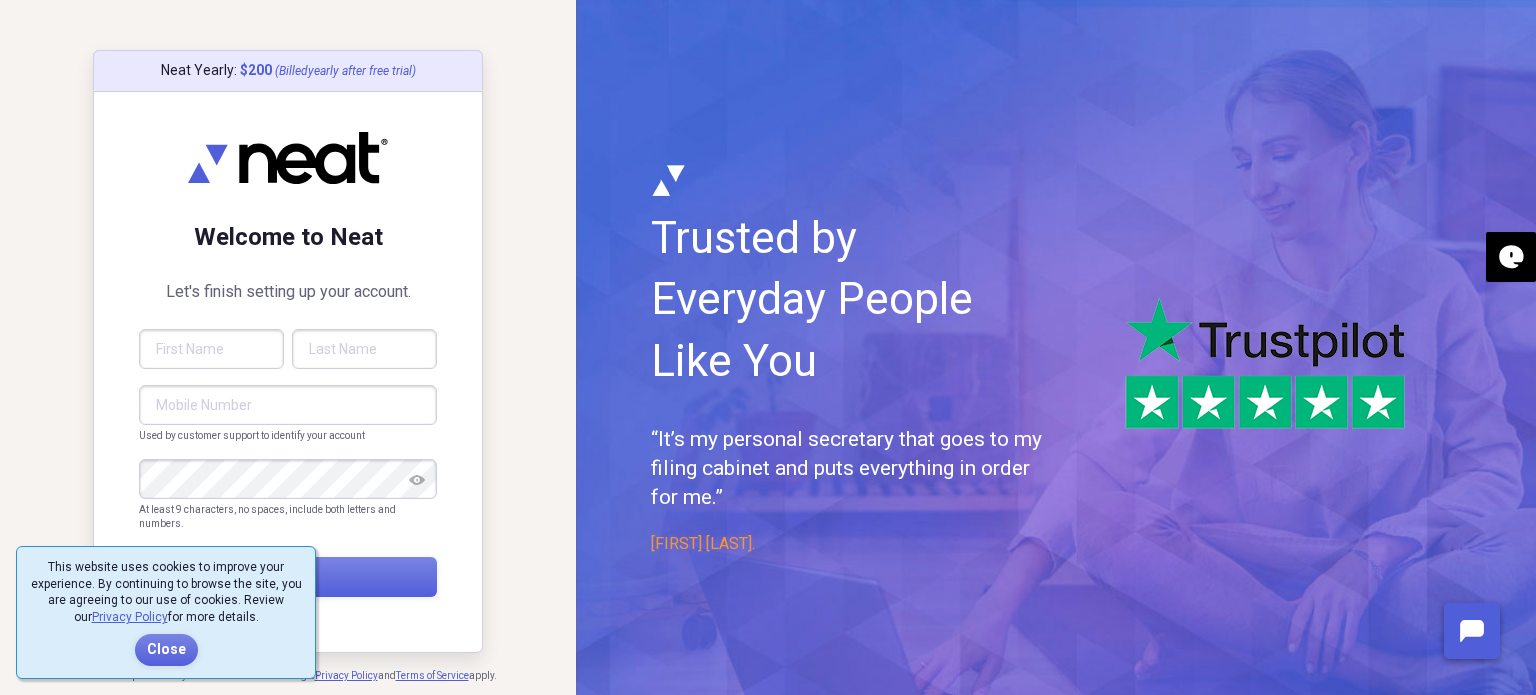 click at bounding box center (211, 349) 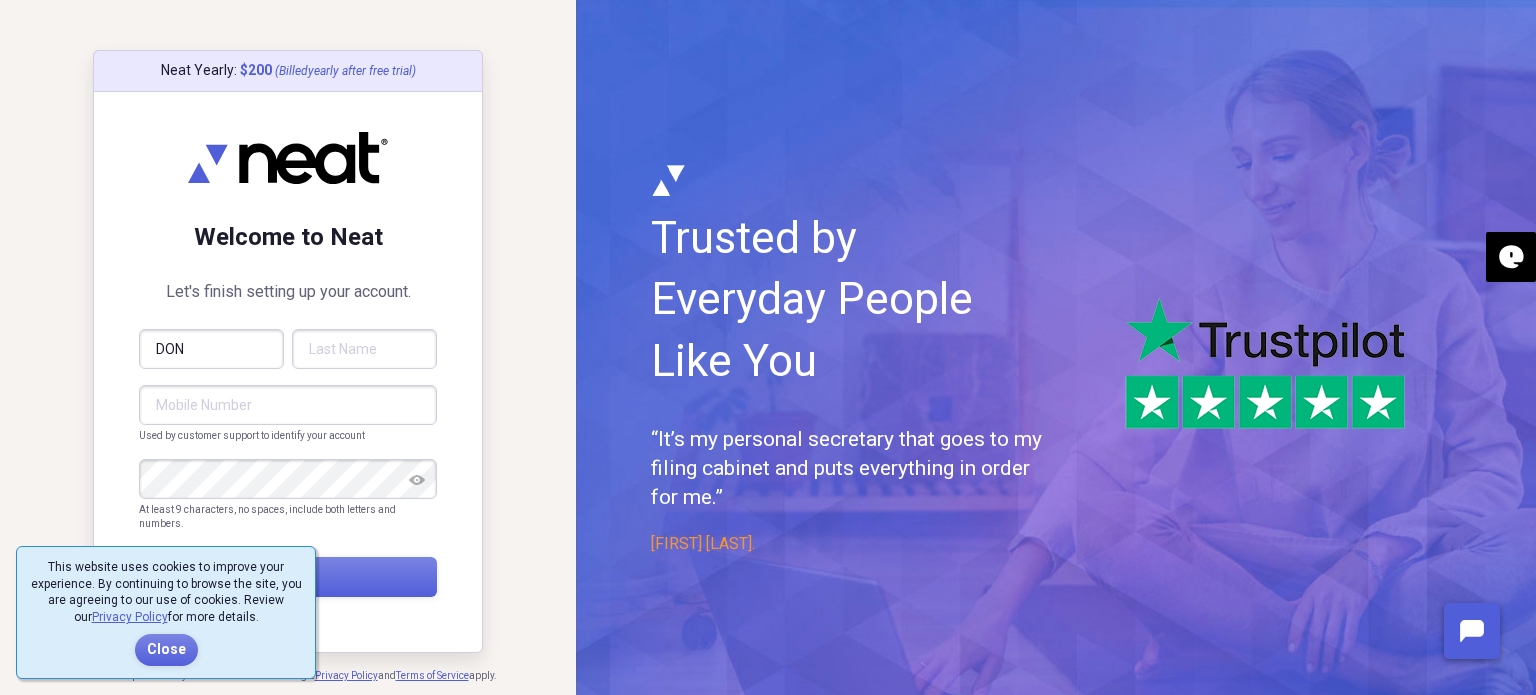 type on "STEPHENSON" 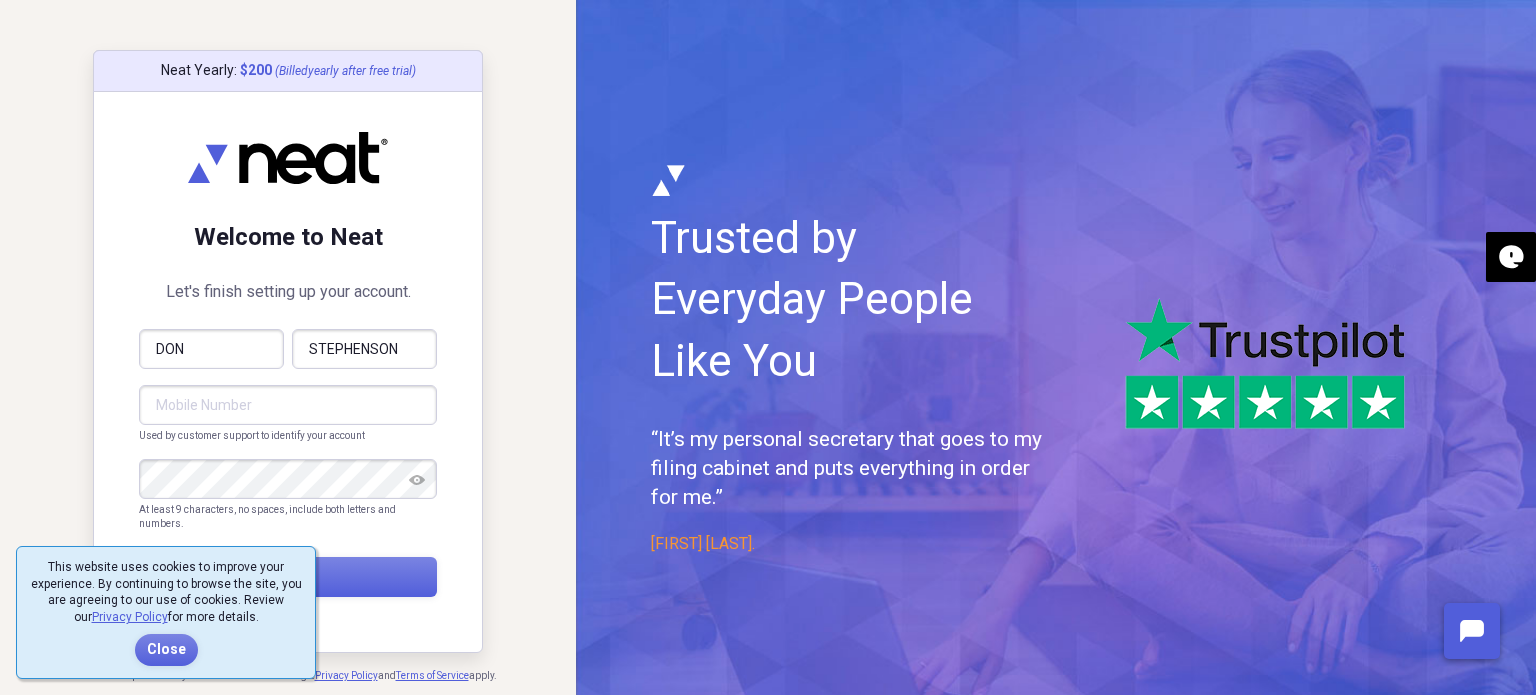 type on "([PHONE])" 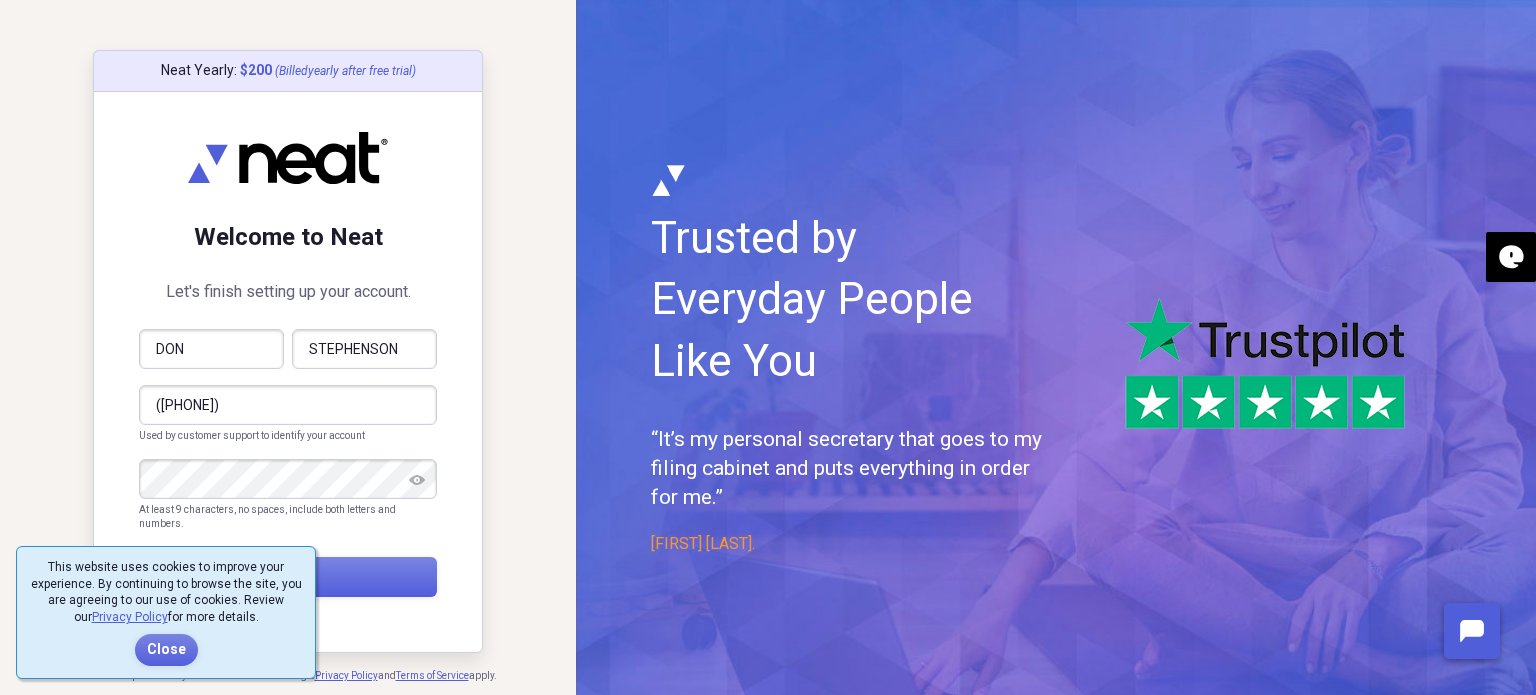 click on "Neat Yearly :   $ 200   (Billed  yearly after free trial ) Welcome to Neat Let's finish setting up your account. [FIRST] [LAST] ([PHONE]) Used by customer support to identify your account At least 9 characters, no spaces, include both letters and numbers. Finish This site is protected by reCAPTCHA and the Google  Privacy Policy  and  Terms of Service  apply." at bounding box center (288, 347) 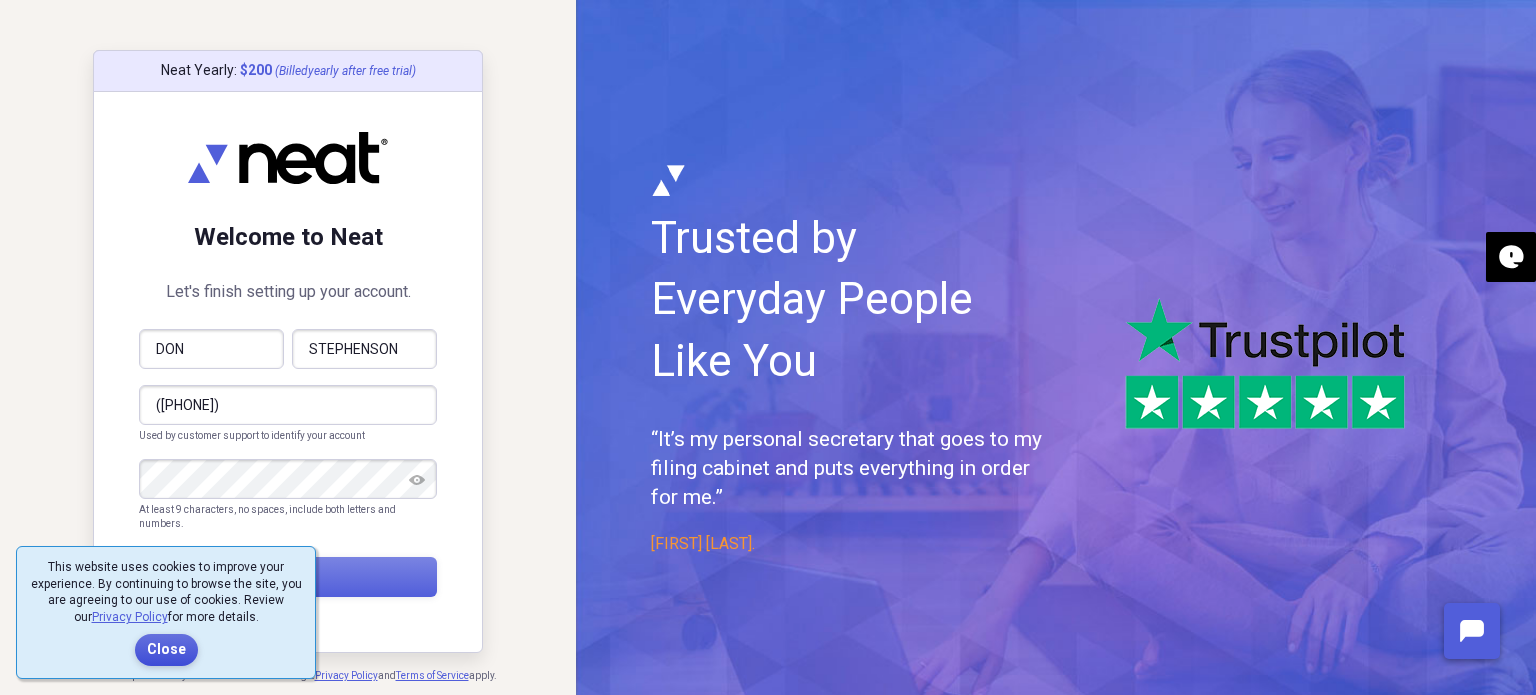 click on "Close" at bounding box center (166, 650) 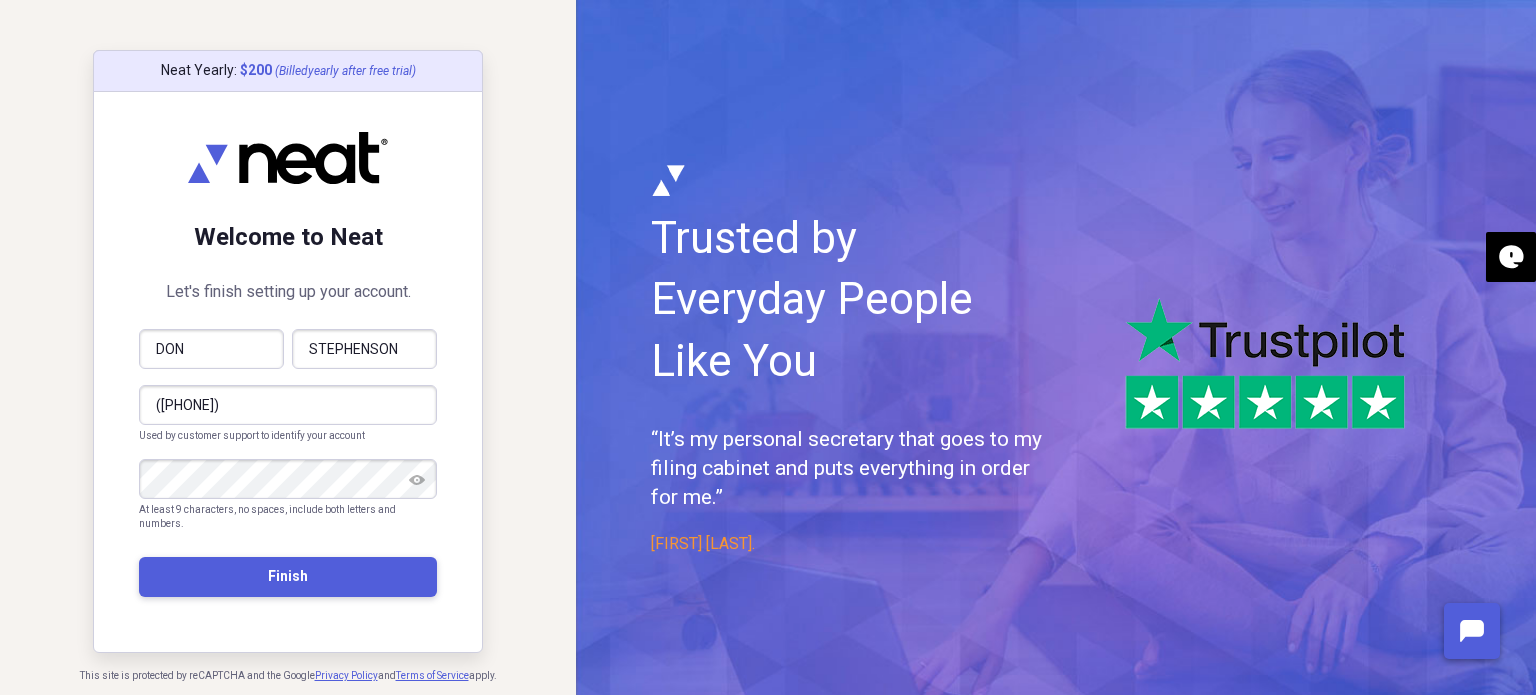 click on "Finish" at bounding box center [288, 577] 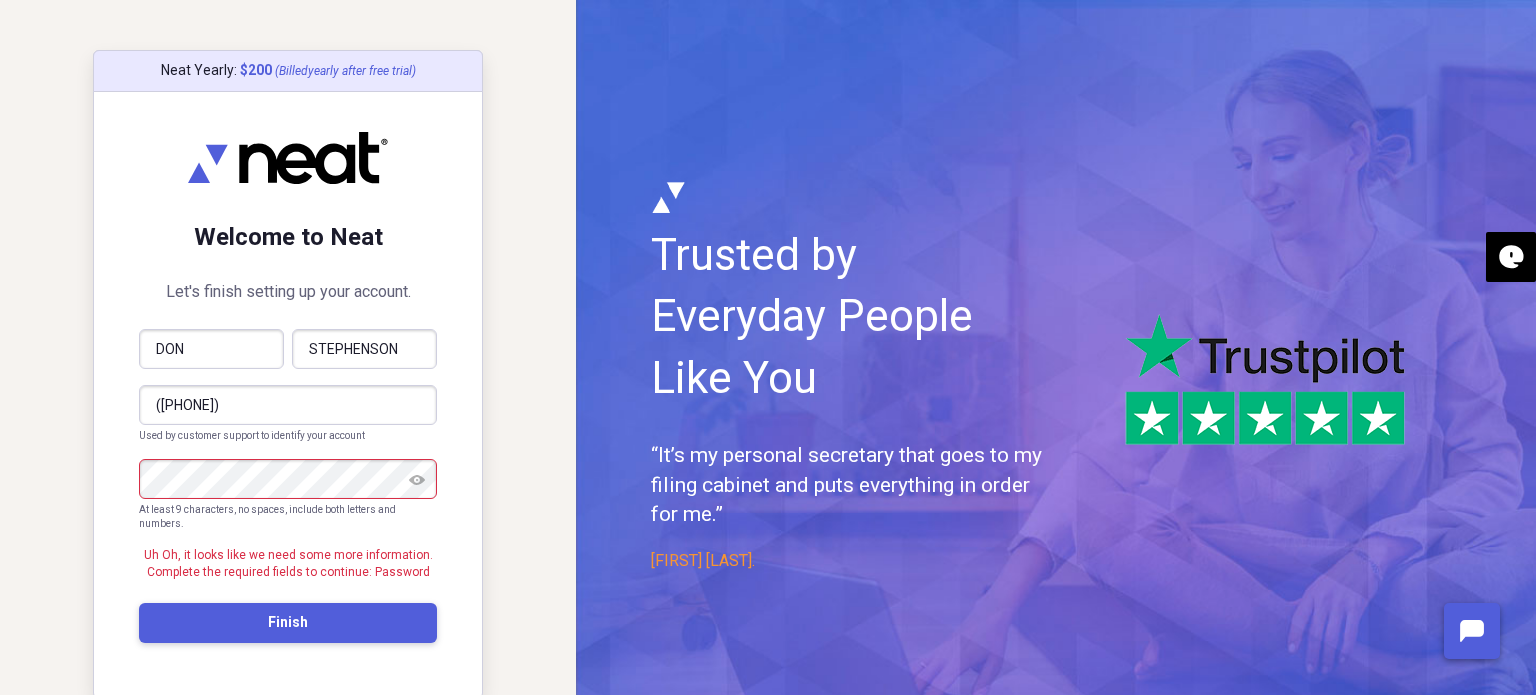 click on "Finish" at bounding box center (288, 623) 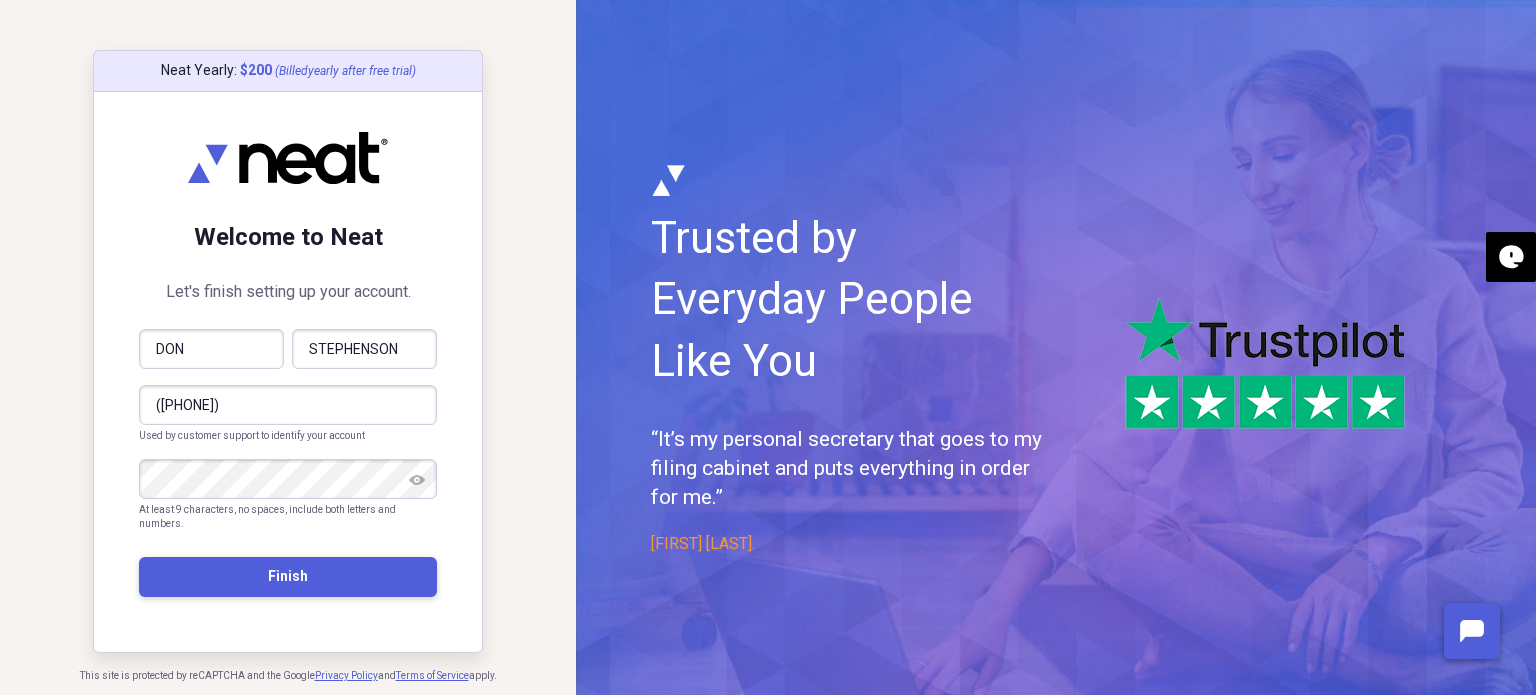 click on "Finish" at bounding box center [288, 577] 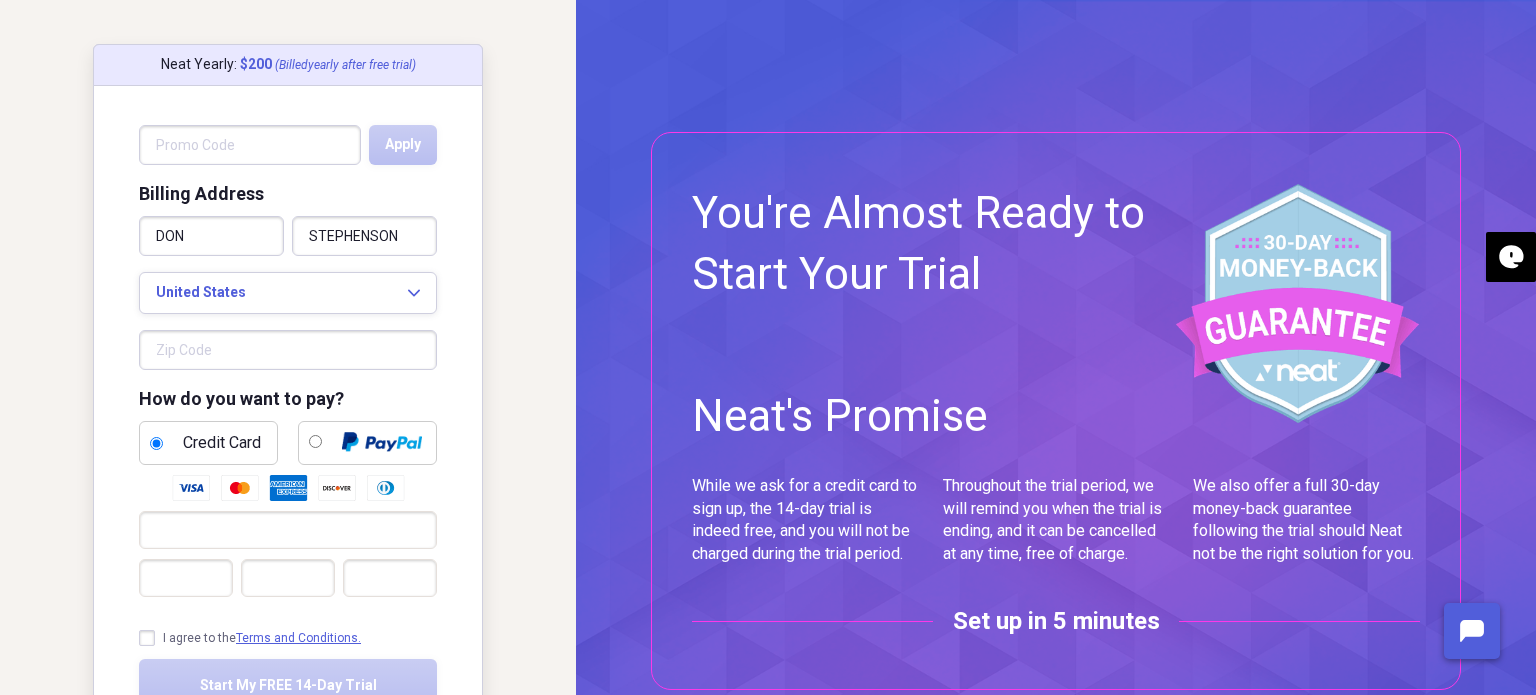 scroll, scrollTop: 0, scrollLeft: 0, axis: both 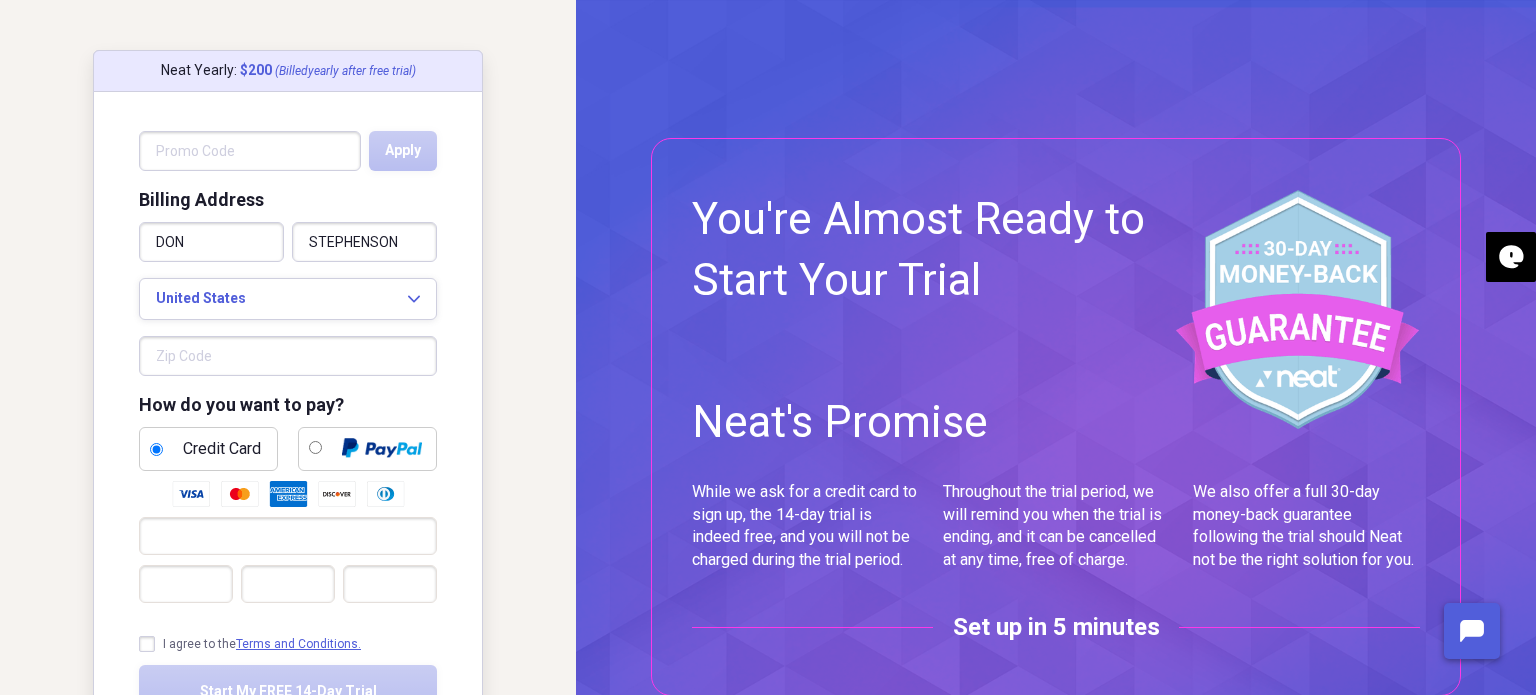 click at bounding box center (288, 356) 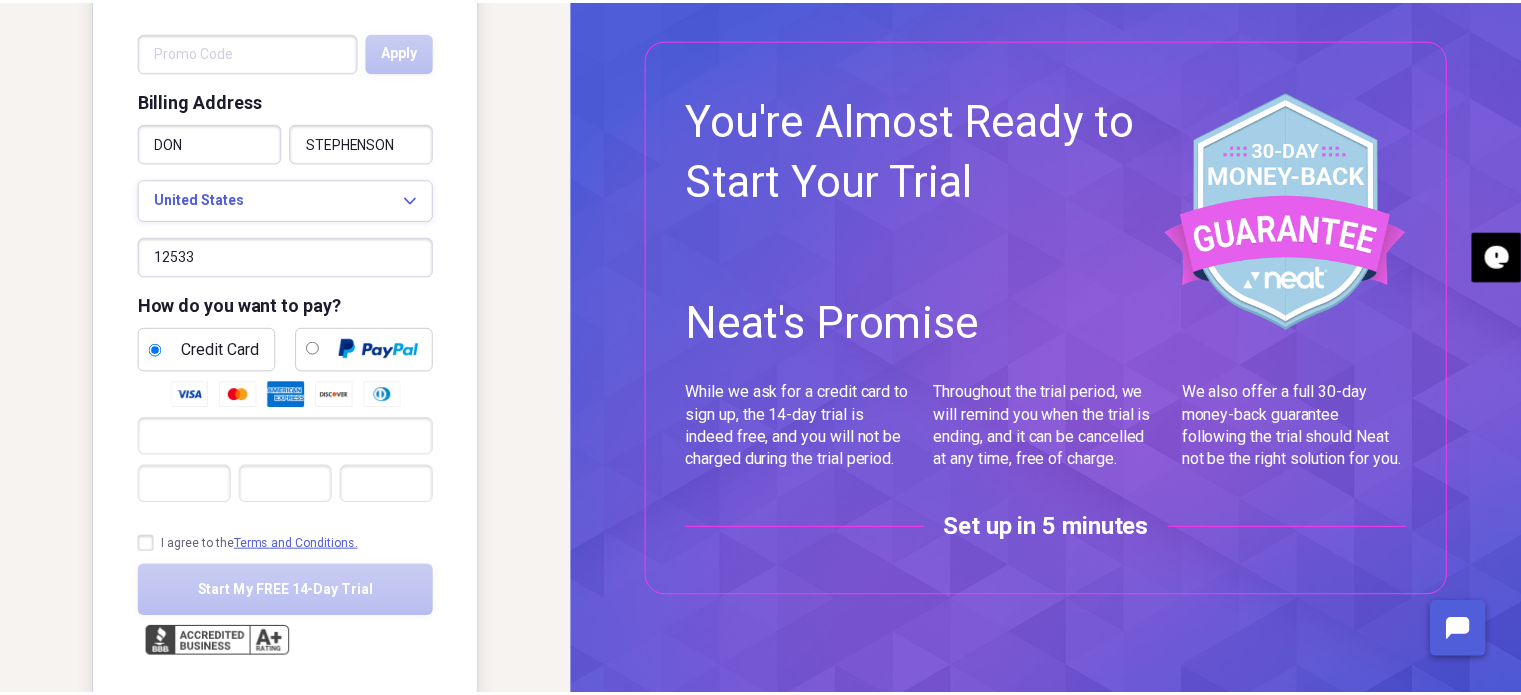 scroll, scrollTop: 136, scrollLeft: 0, axis: vertical 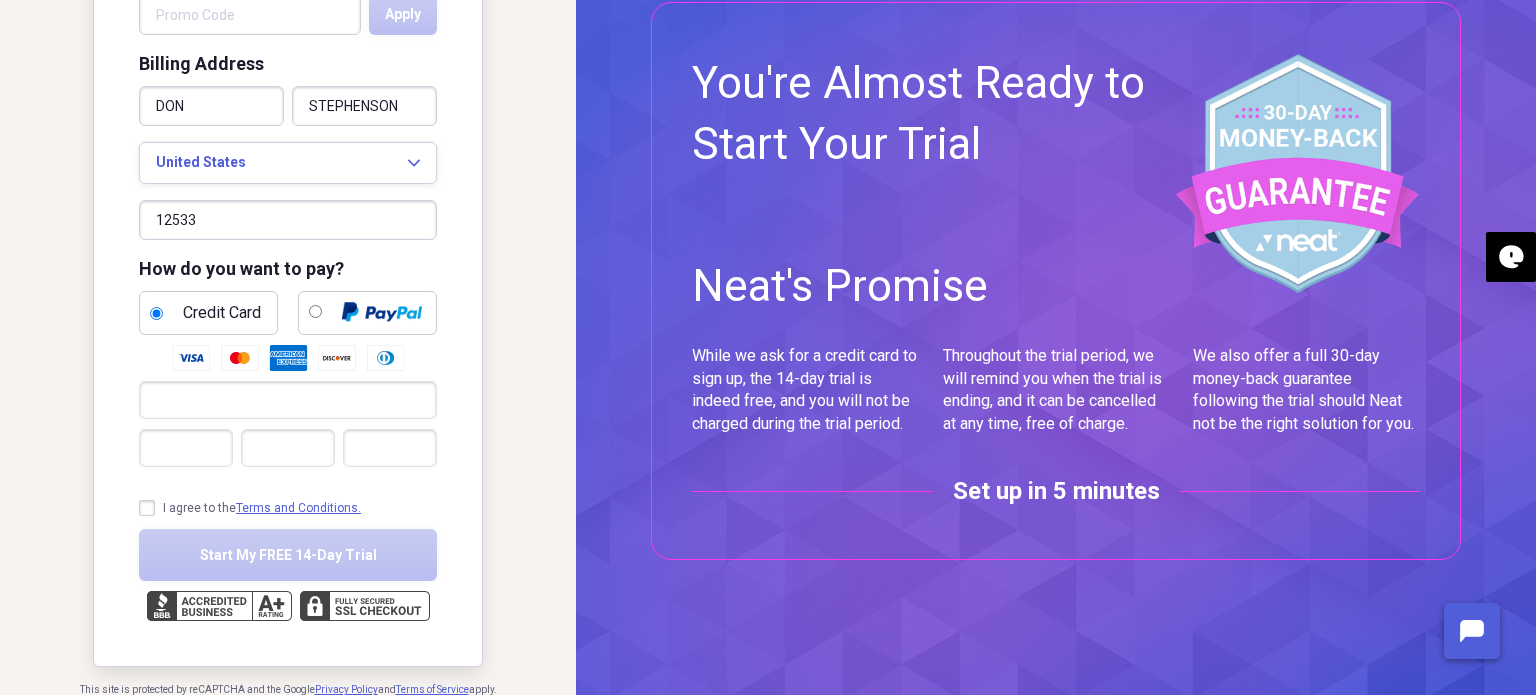 click on "I agree to the  Terms and Conditions." at bounding box center (250, 508) 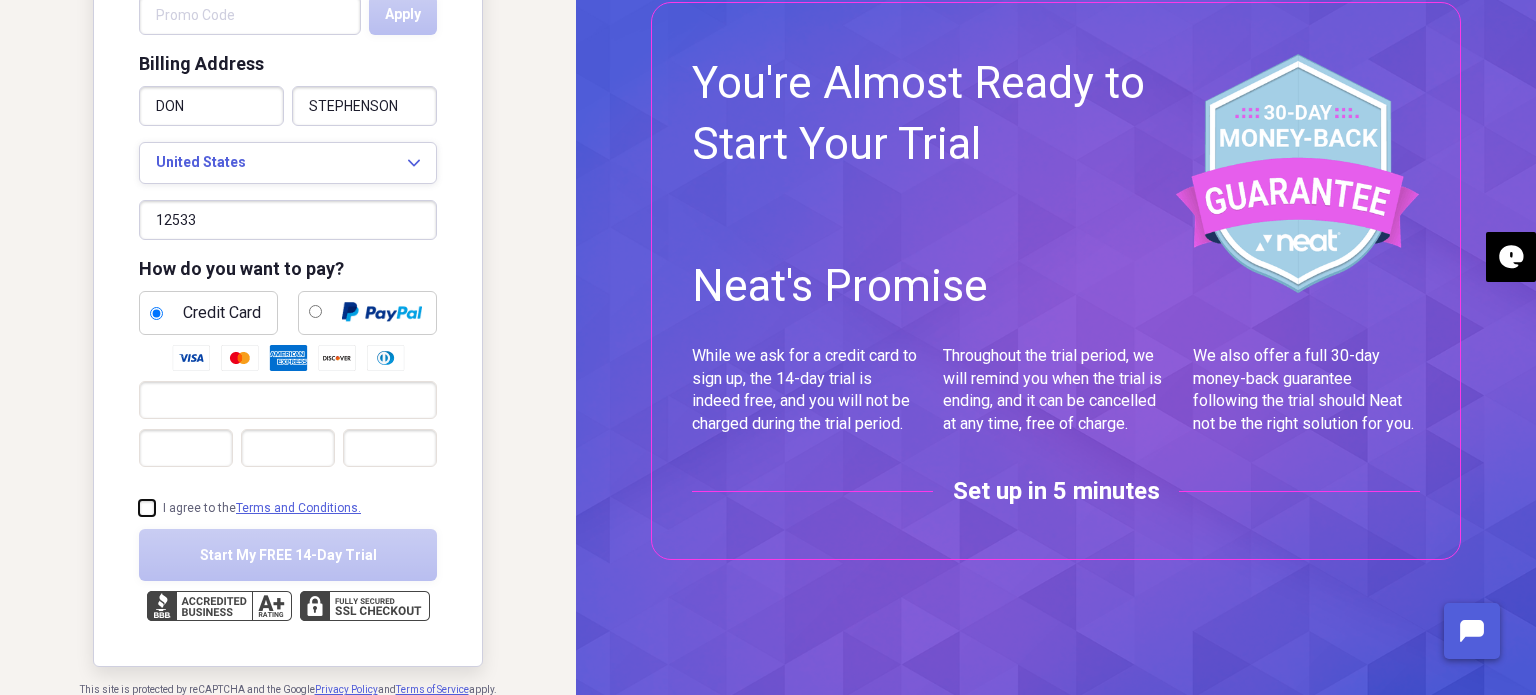 click on "I agree to the  Terms and Conditions." at bounding box center [139, 508] 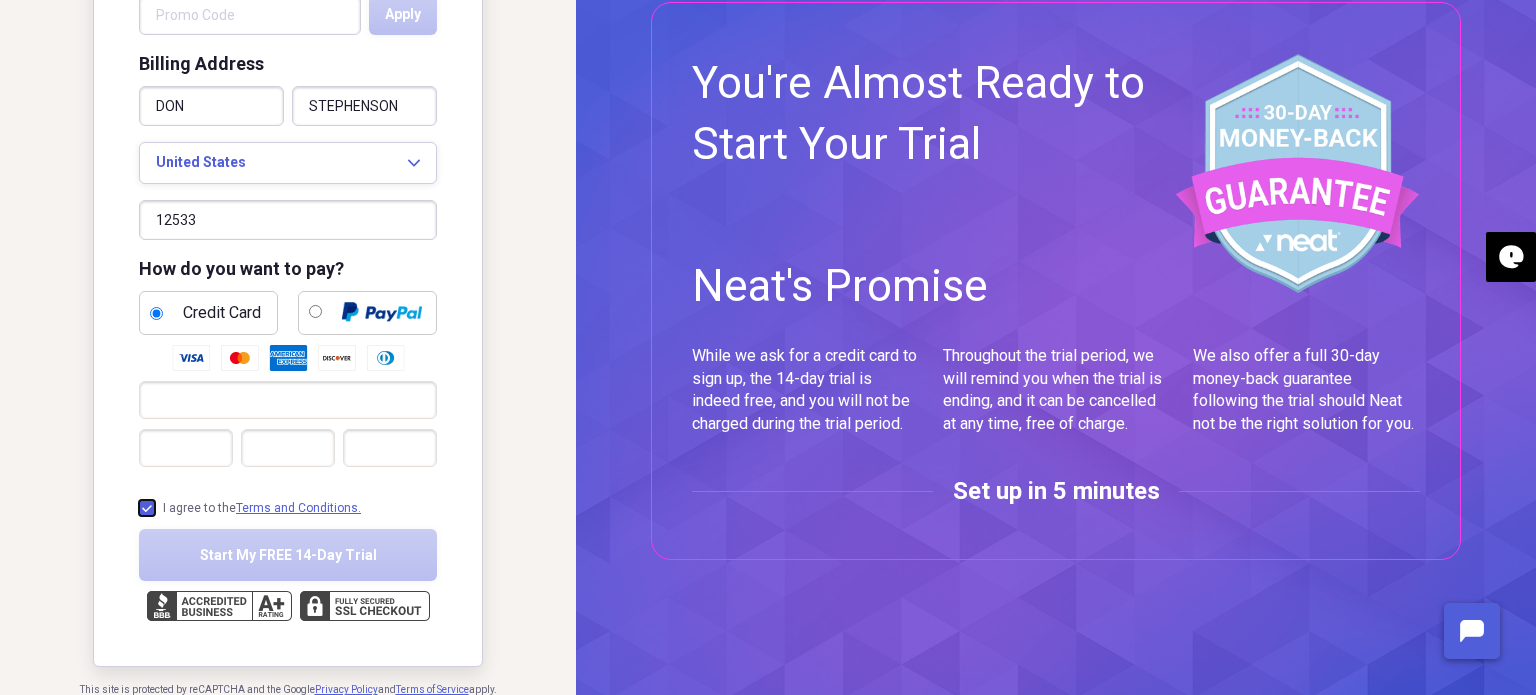 checkbox on "true" 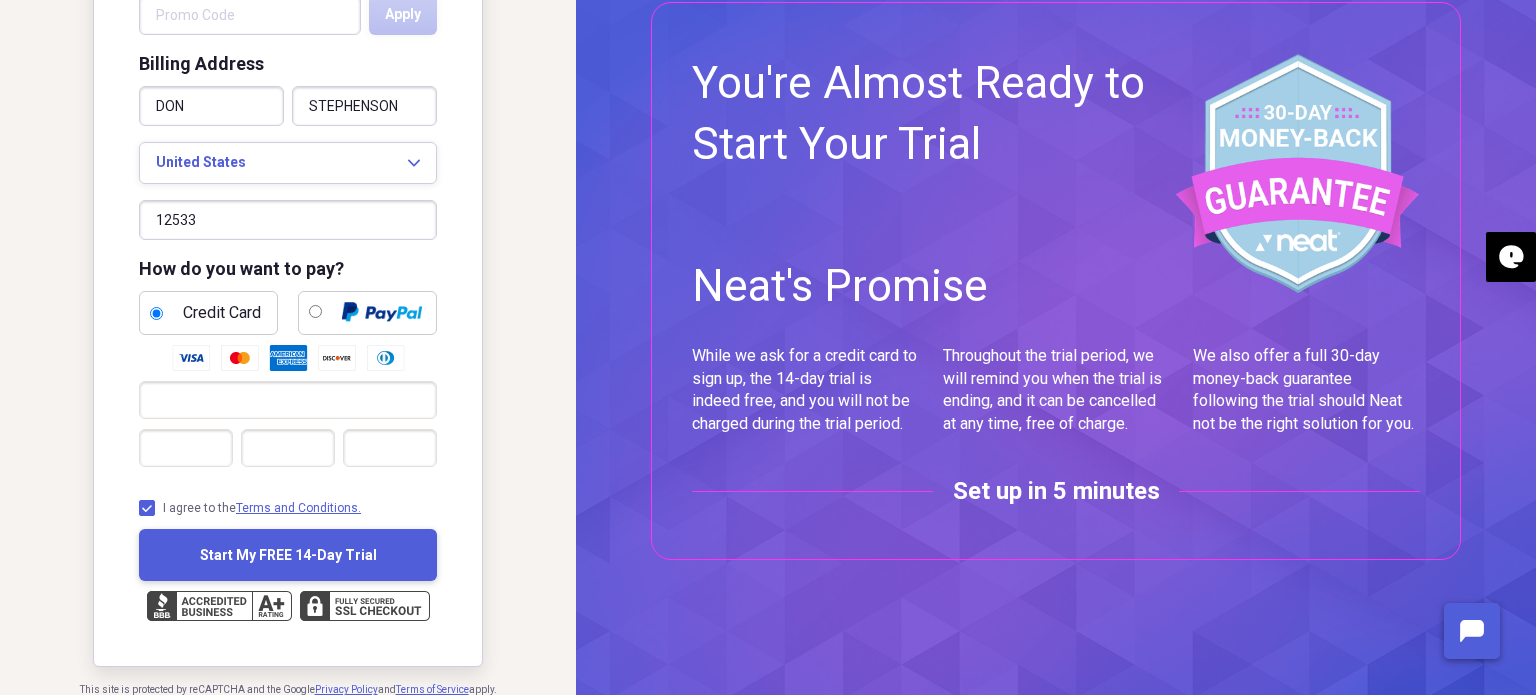 click on "Start My FREE 14-Day Trial" at bounding box center [288, 555] 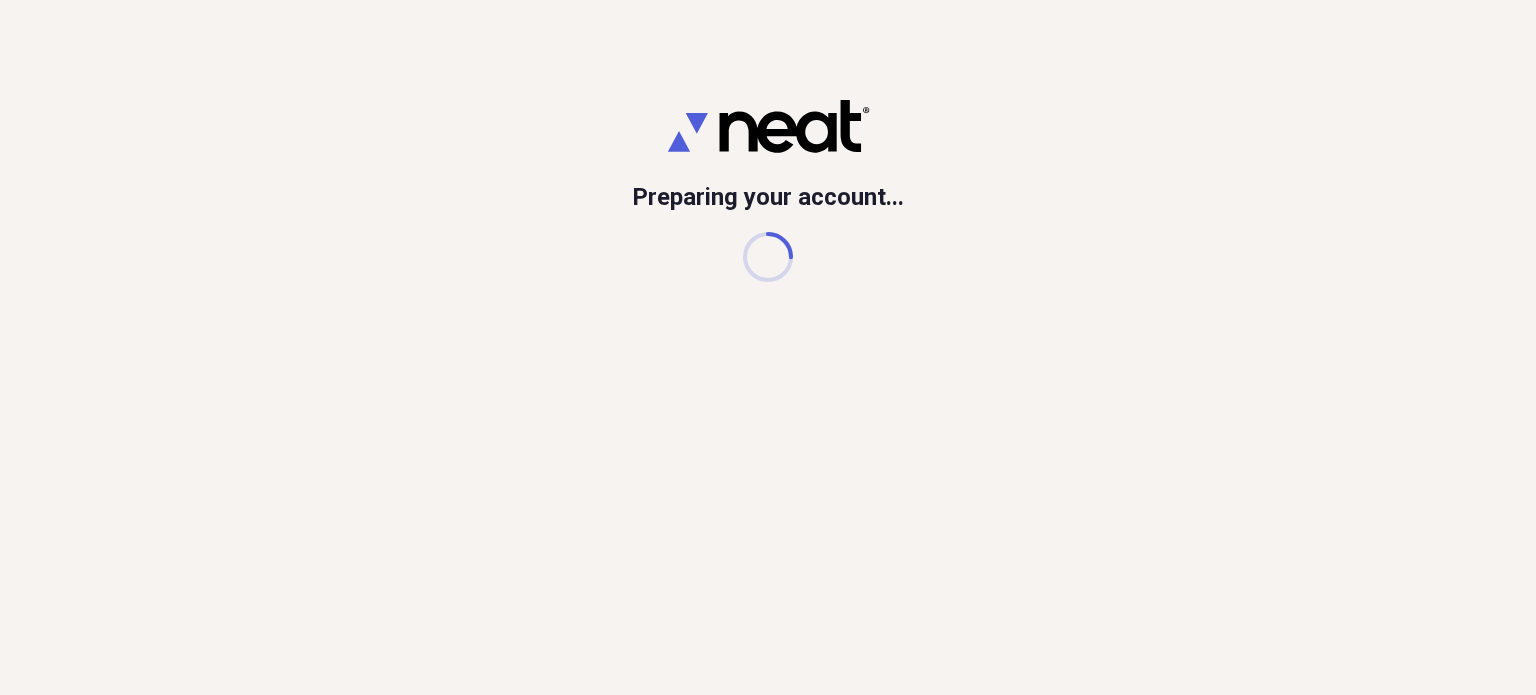 scroll, scrollTop: 0, scrollLeft: 0, axis: both 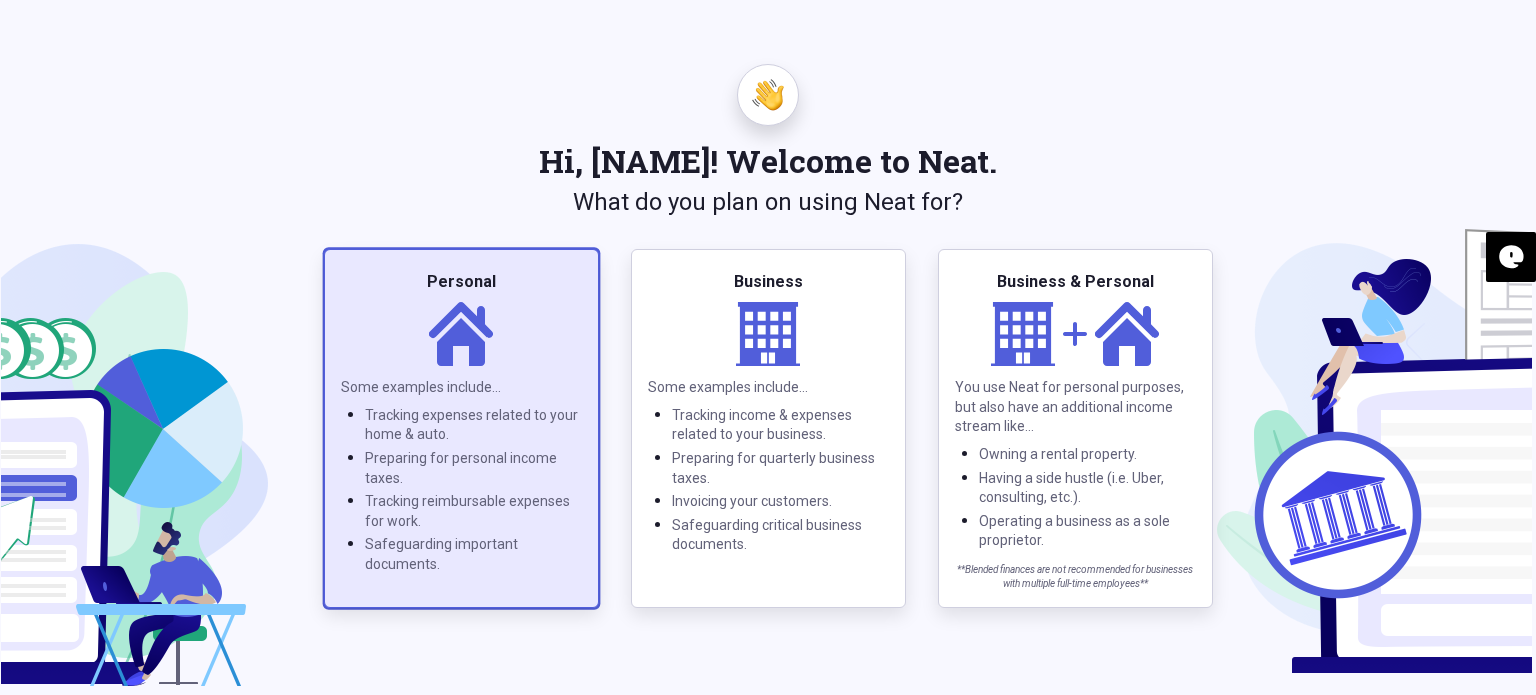 click on "Personal" at bounding box center [461, 282] 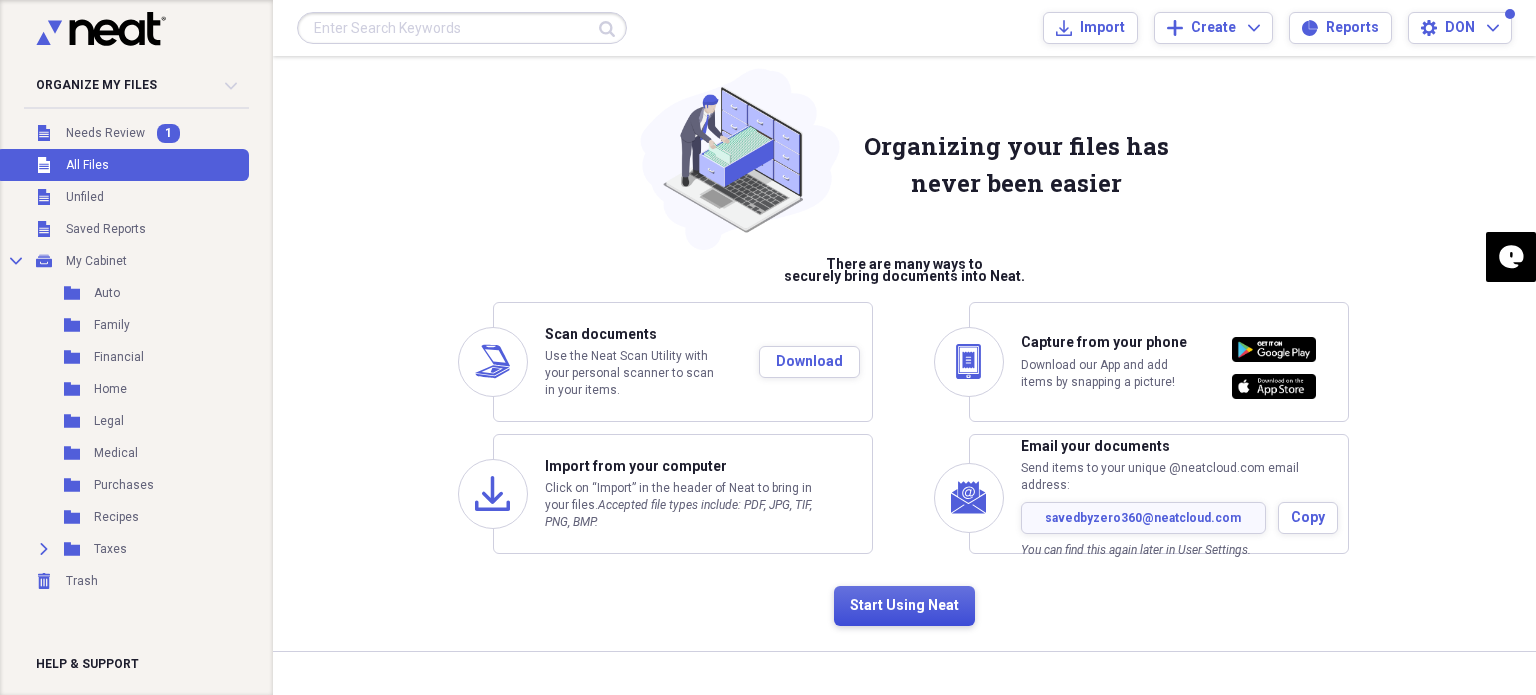 click on "Start Using Neat" at bounding box center (904, 606) 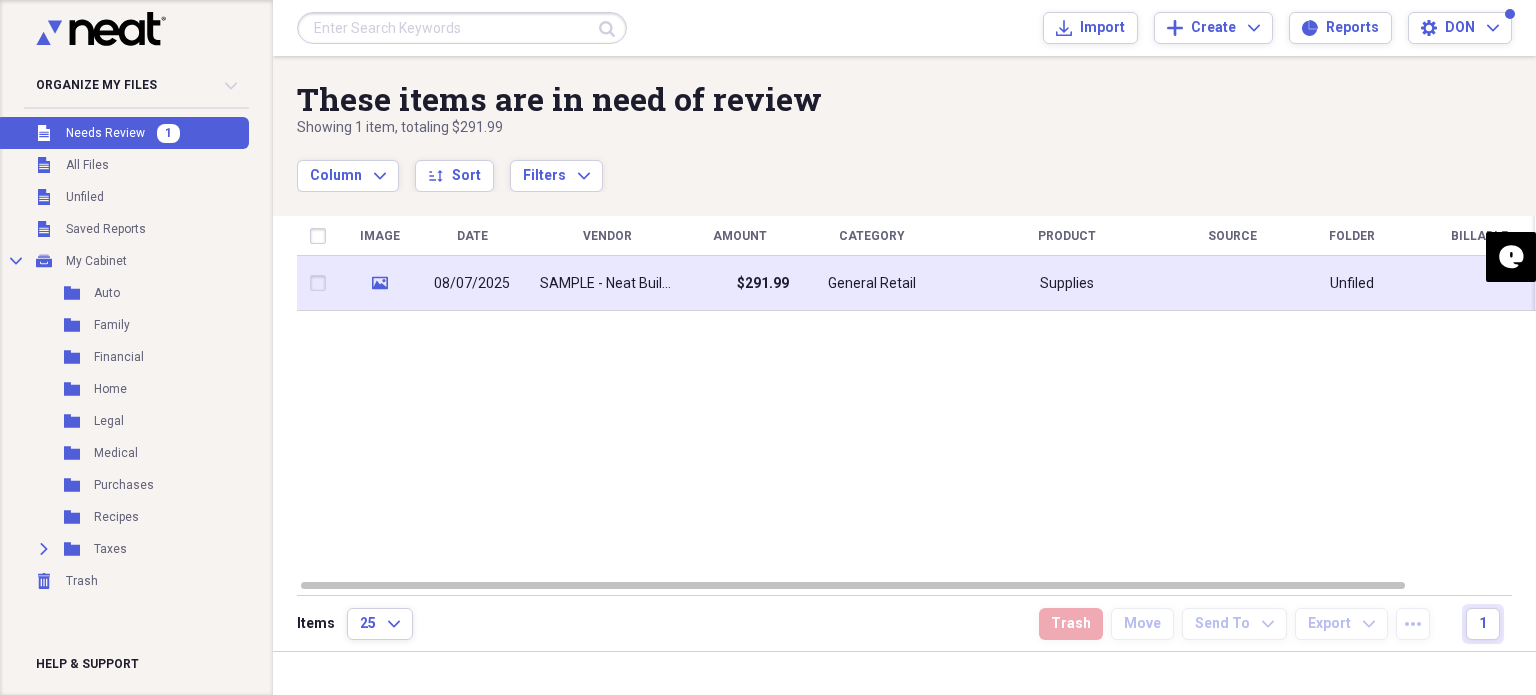 click at bounding box center (322, 283) 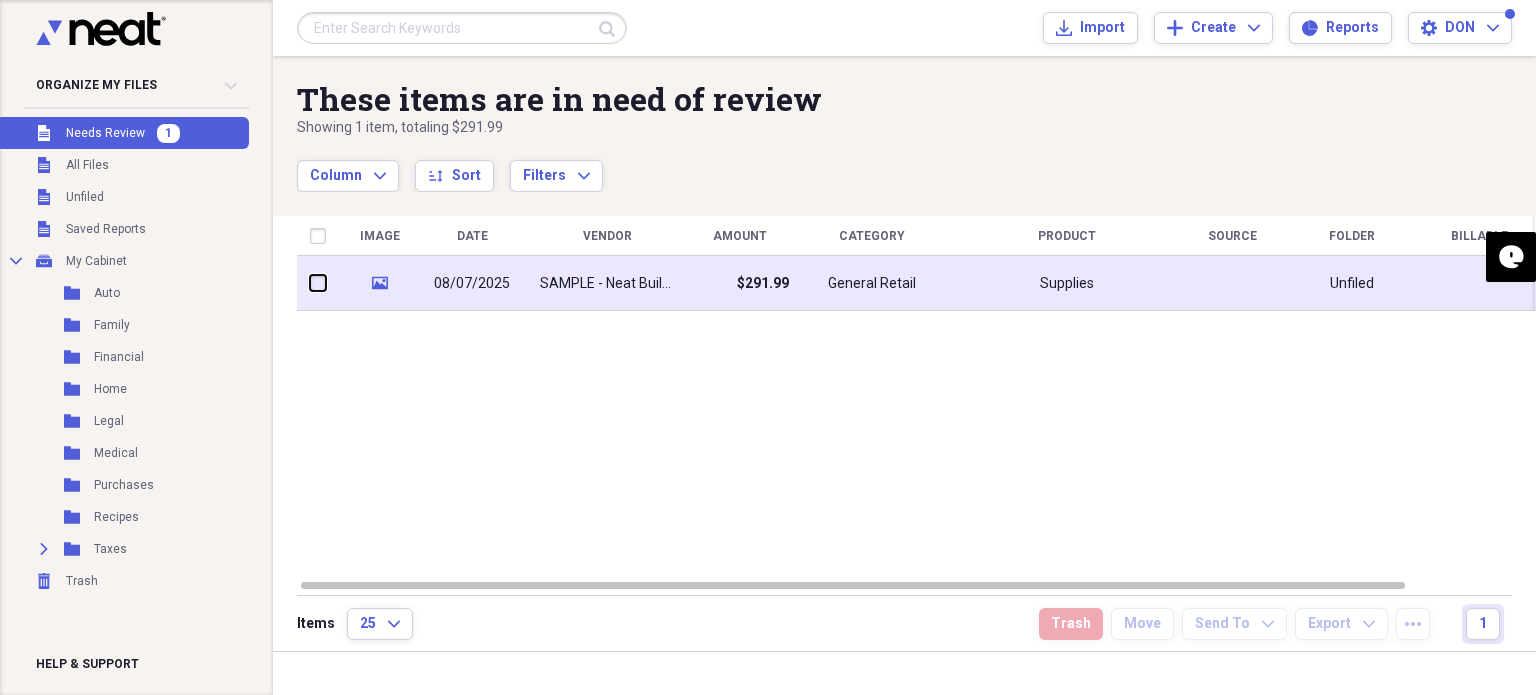 click at bounding box center (310, 283) 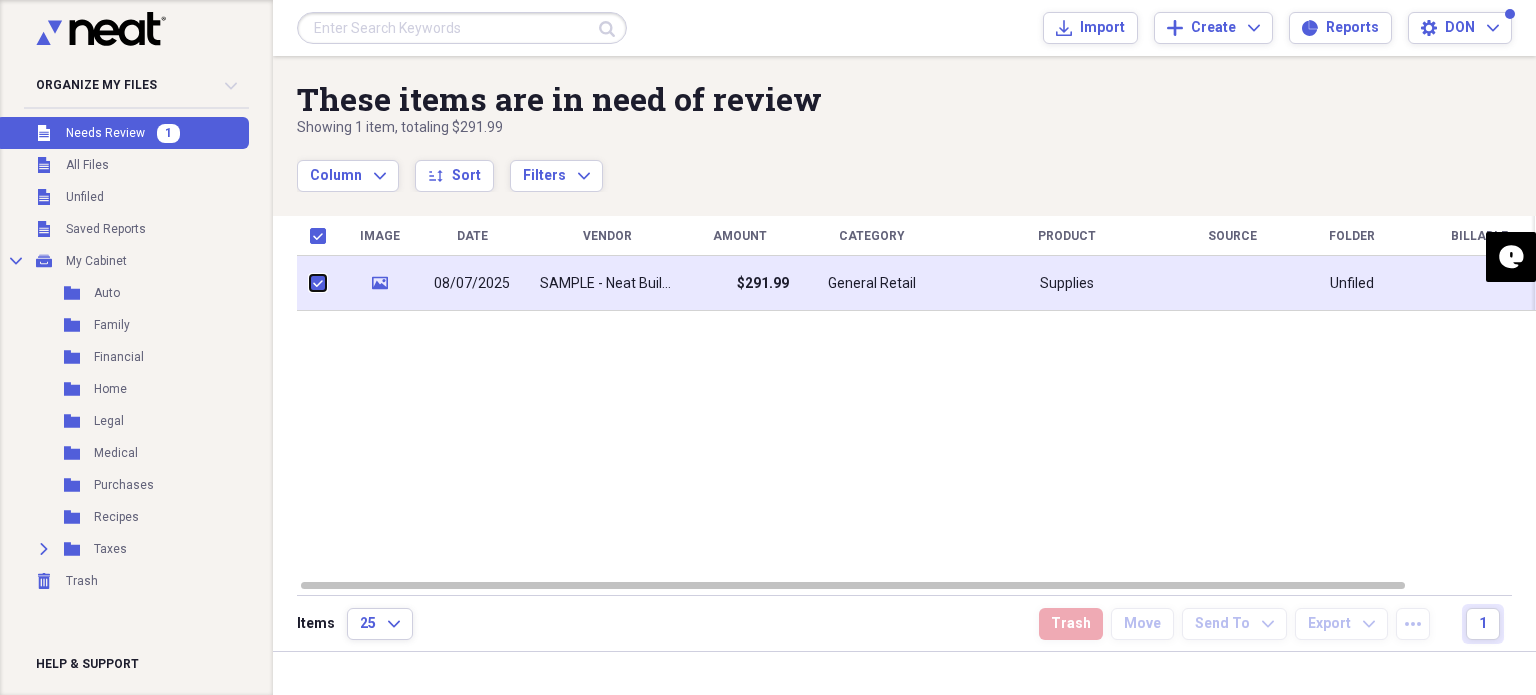 checkbox on "true" 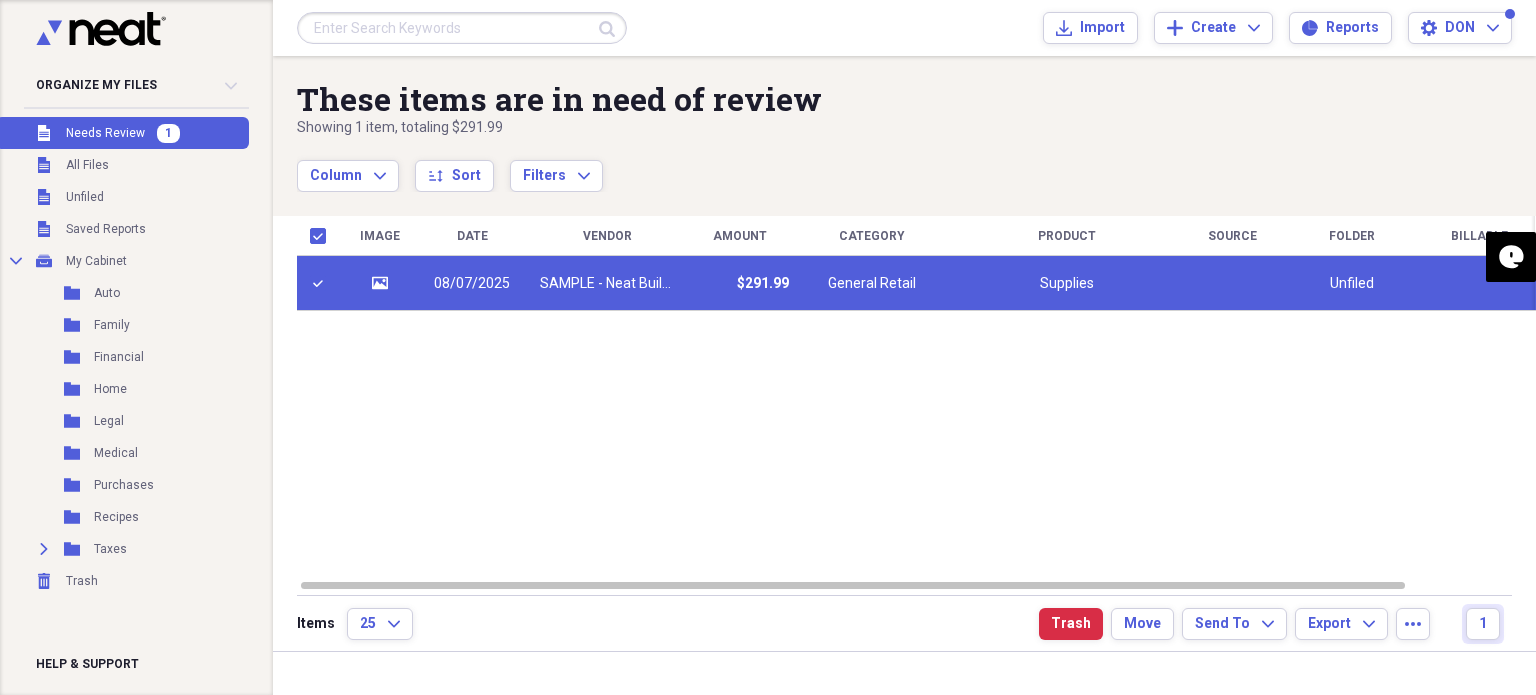 click on "Image Date Vendor Amount Category Product Source Folder Billable Reimbursable media 08/07/2025 SAMPLE - Neat Building Supply $291.99 General Retail Supplies Unfiled" at bounding box center [916, 397] 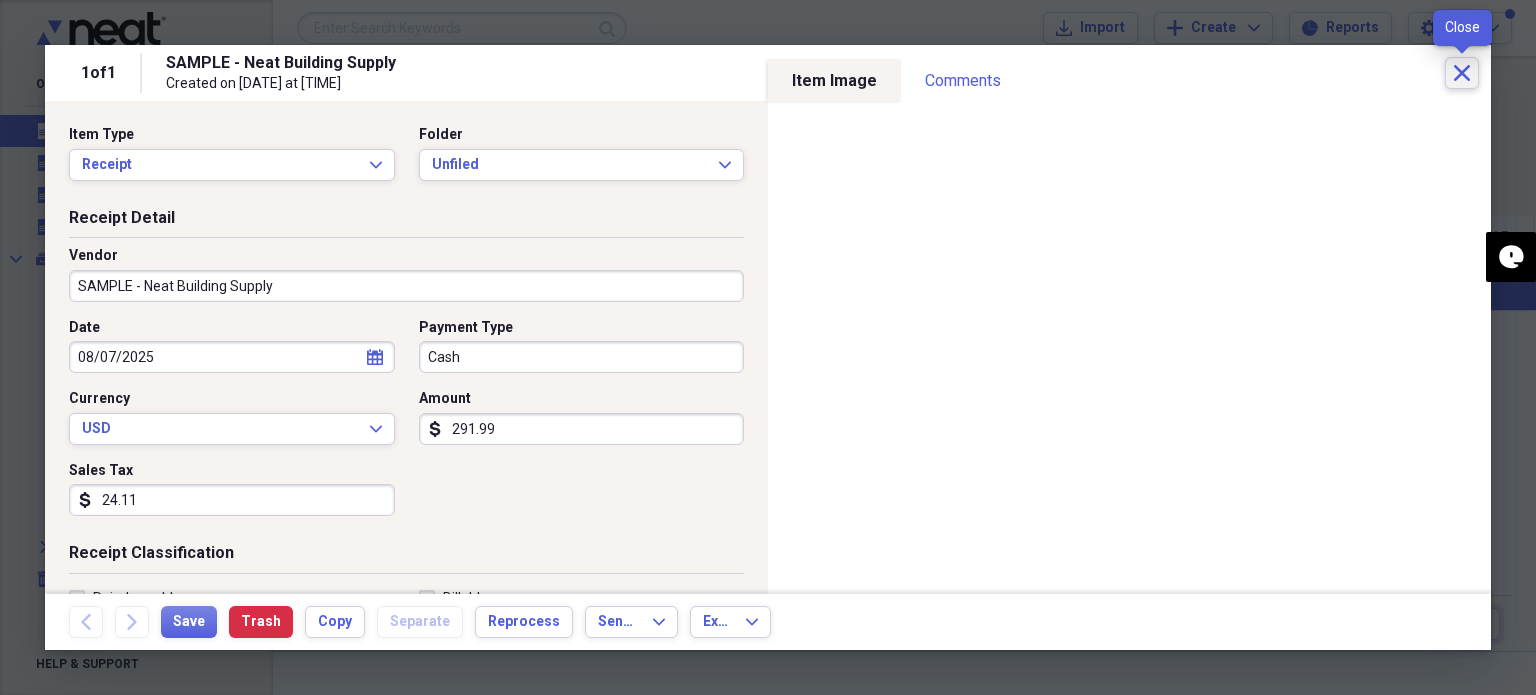 click 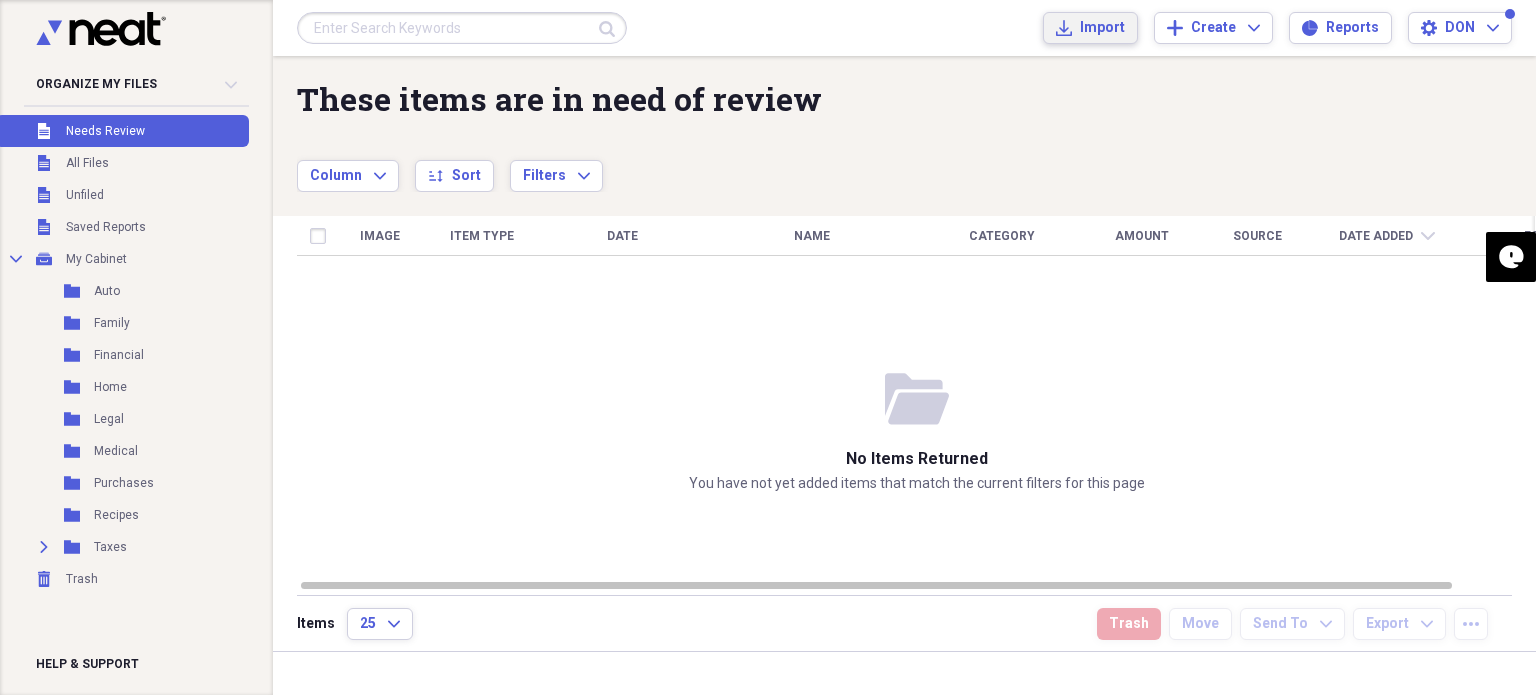 click on "Import" at bounding box center [1102, 28] 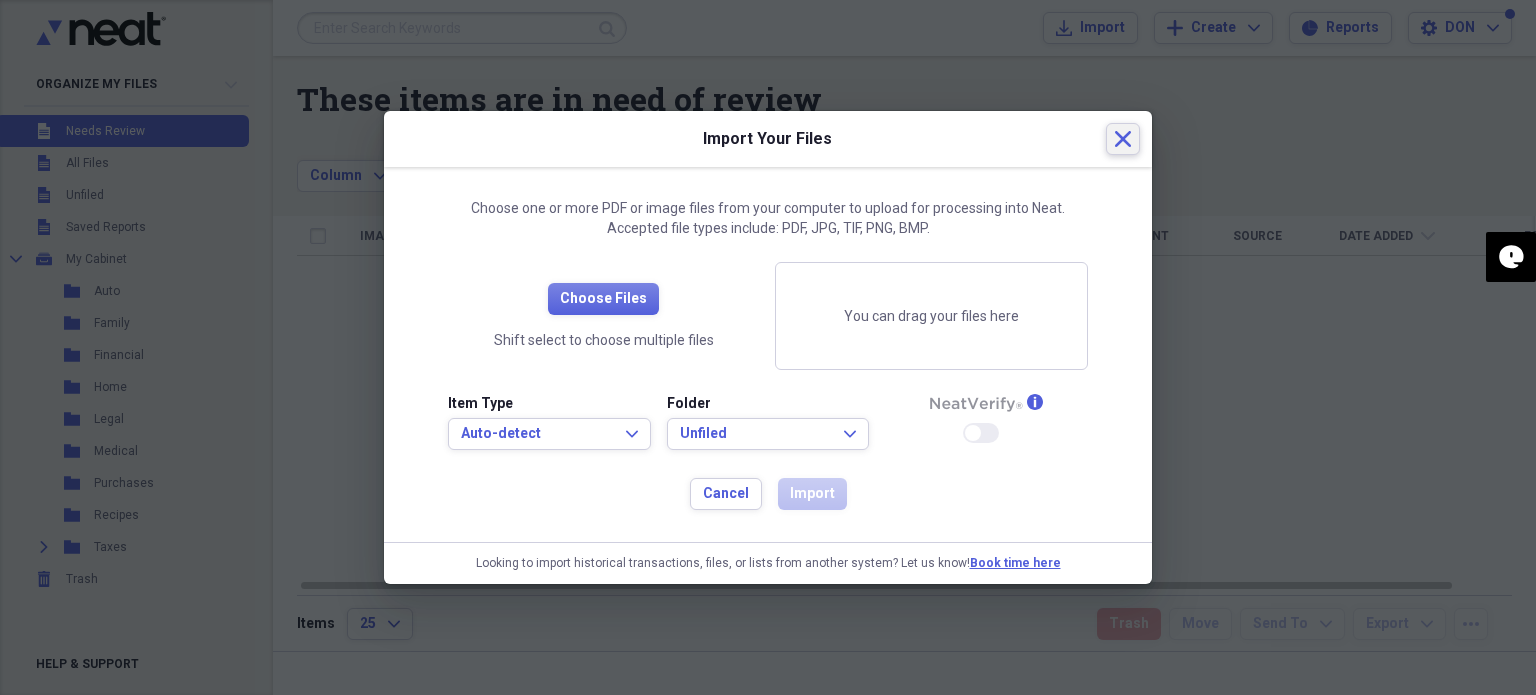 click on "Close" 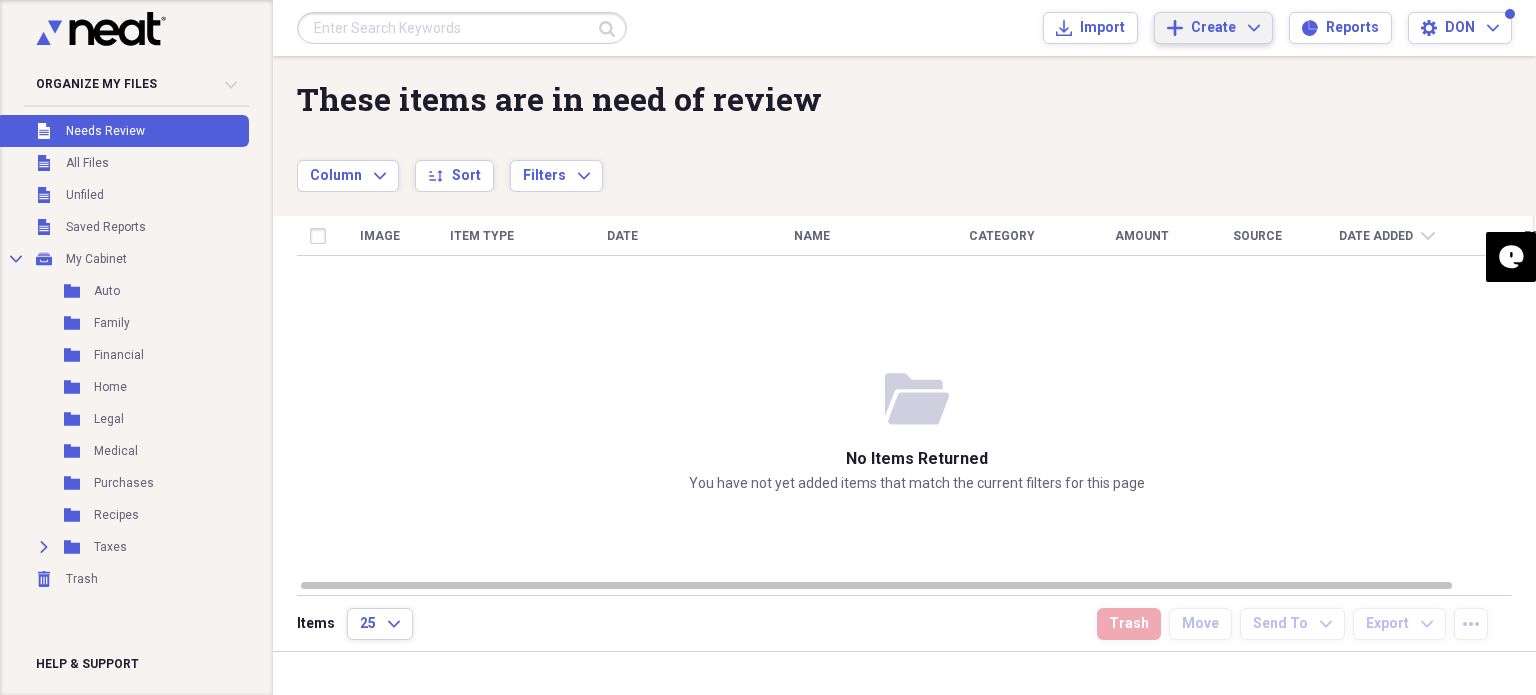 click on "Create" at bounding box center [1213, 28] 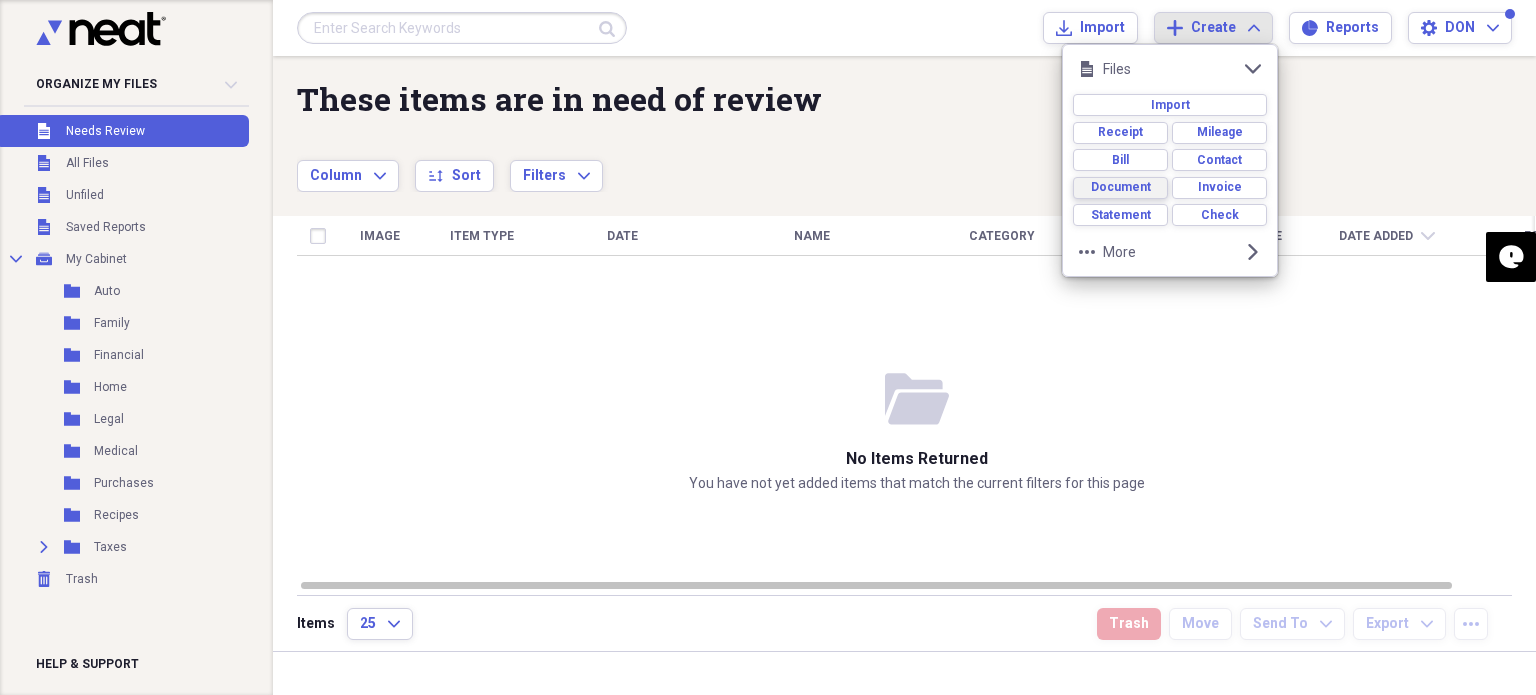 click on "Document" at bounding box center [1121, 187] 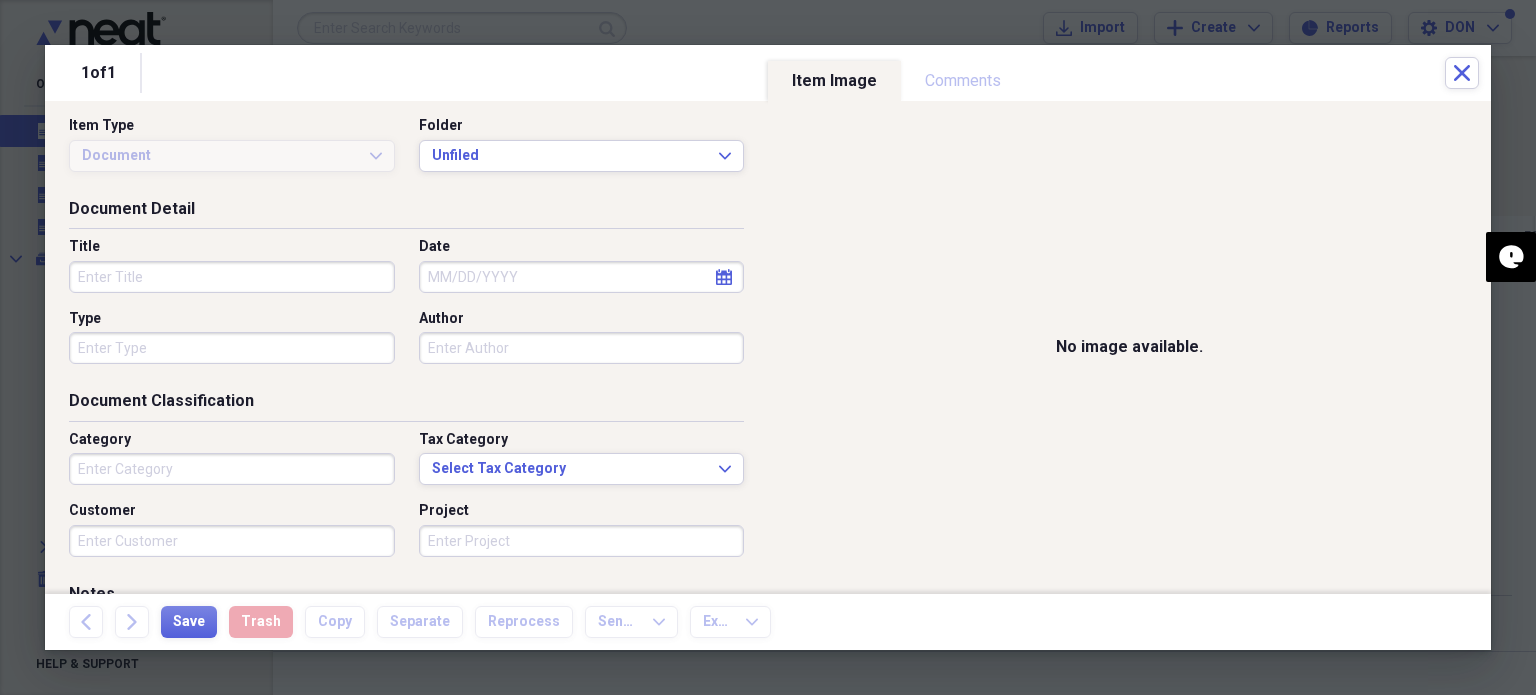 scroll, scrollTop: 0, scrollLeft: 0, axis: both 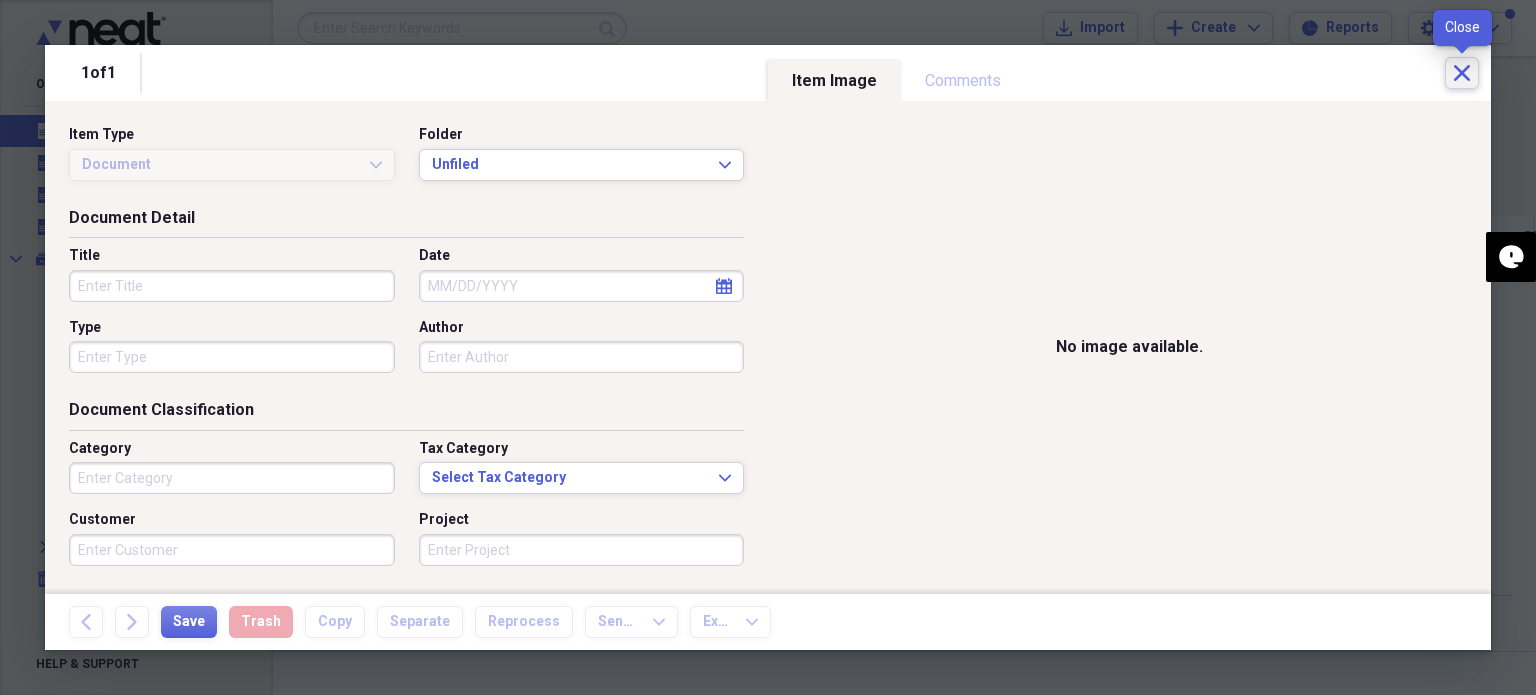 click 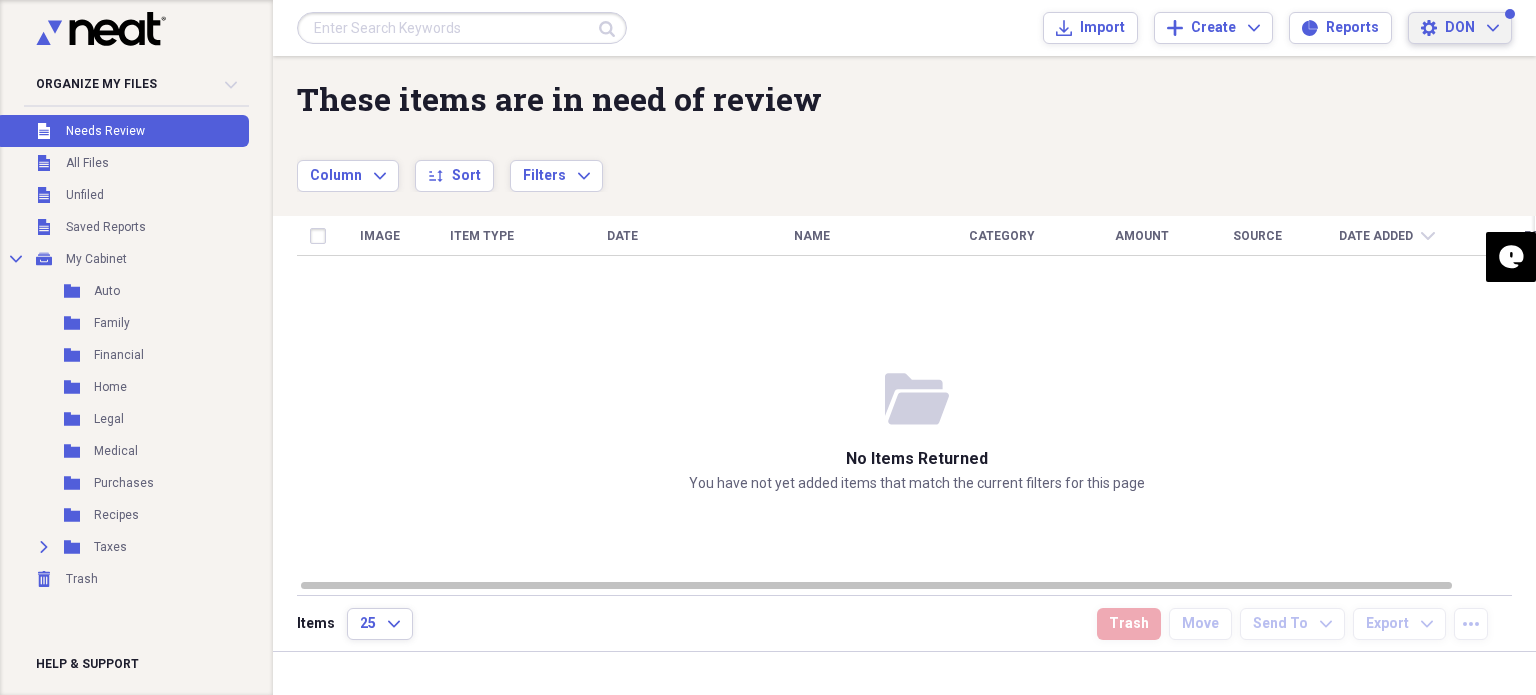click on "Expand" 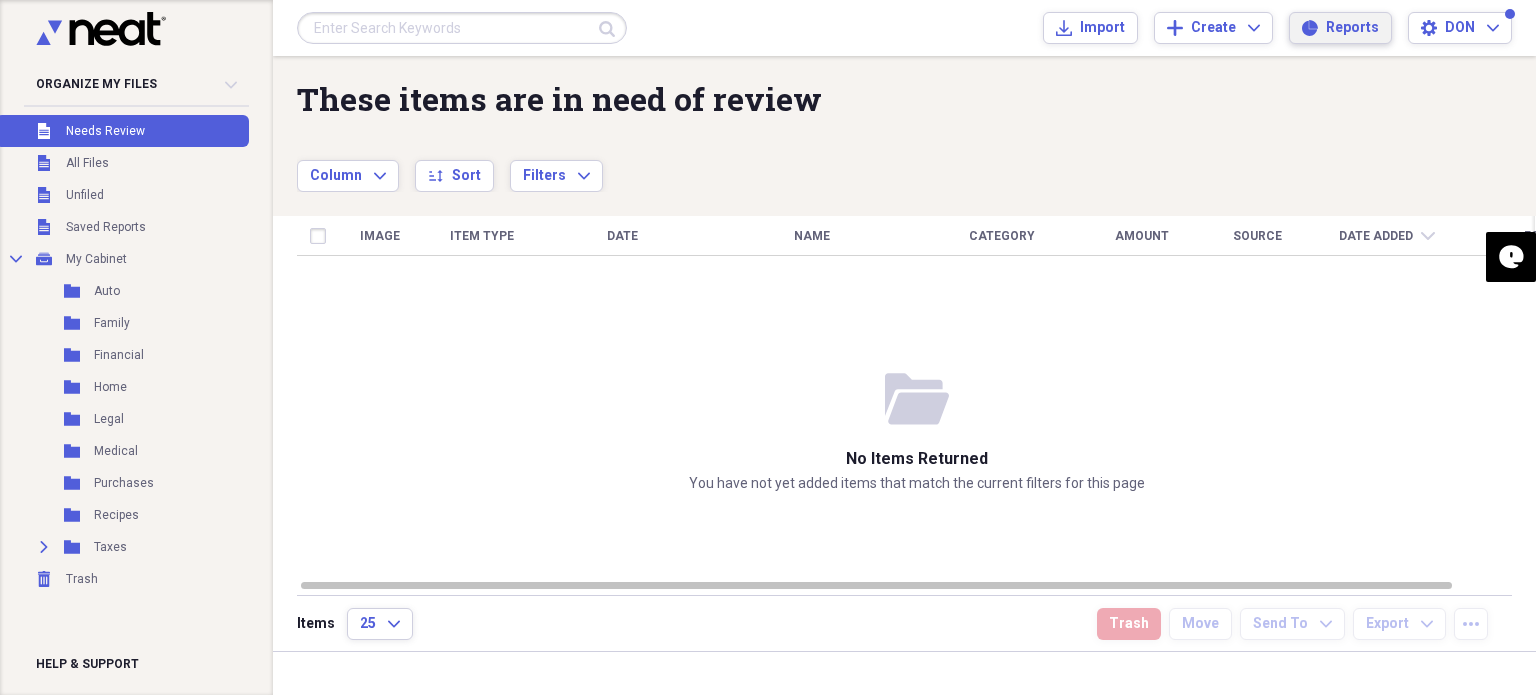 click on "Reports Reports" at bounding box center [1340, 28] 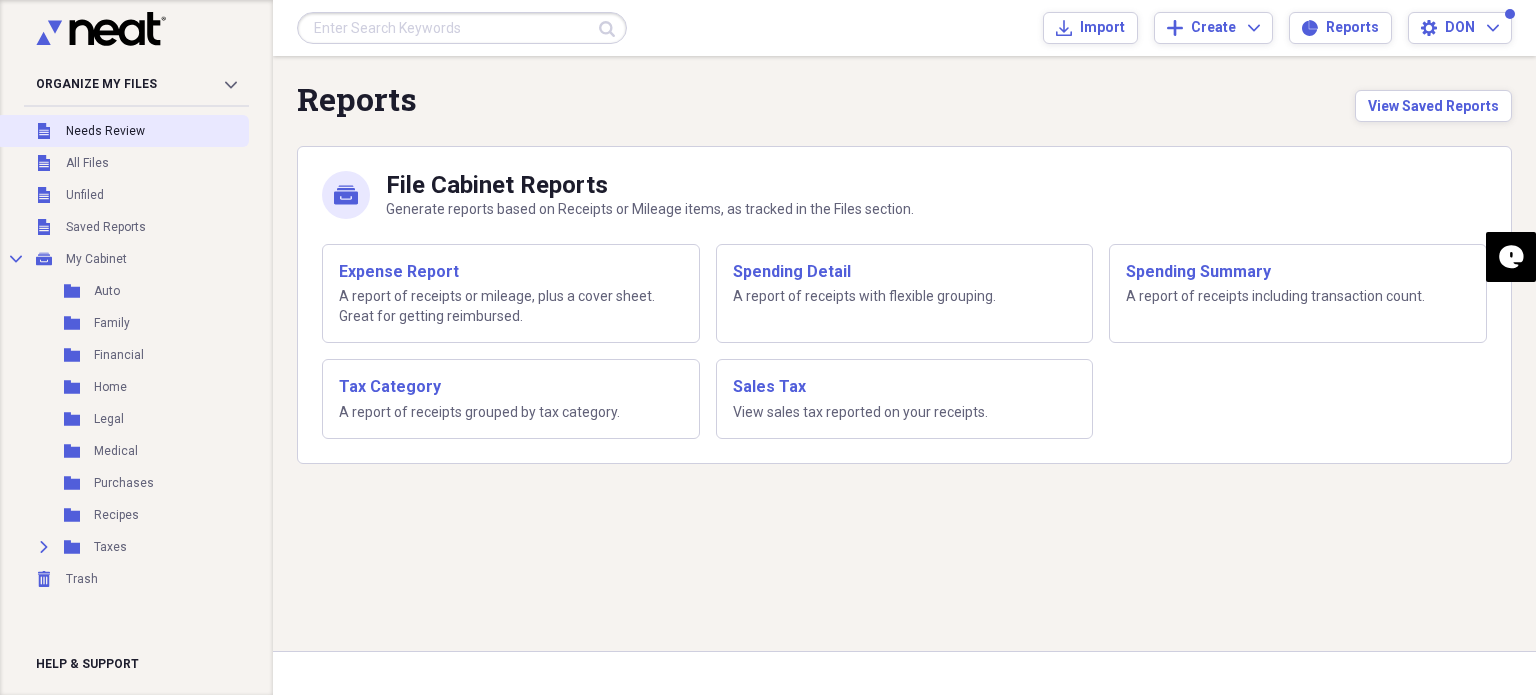 click on "Needs Review" at bounding box center (105, 131) 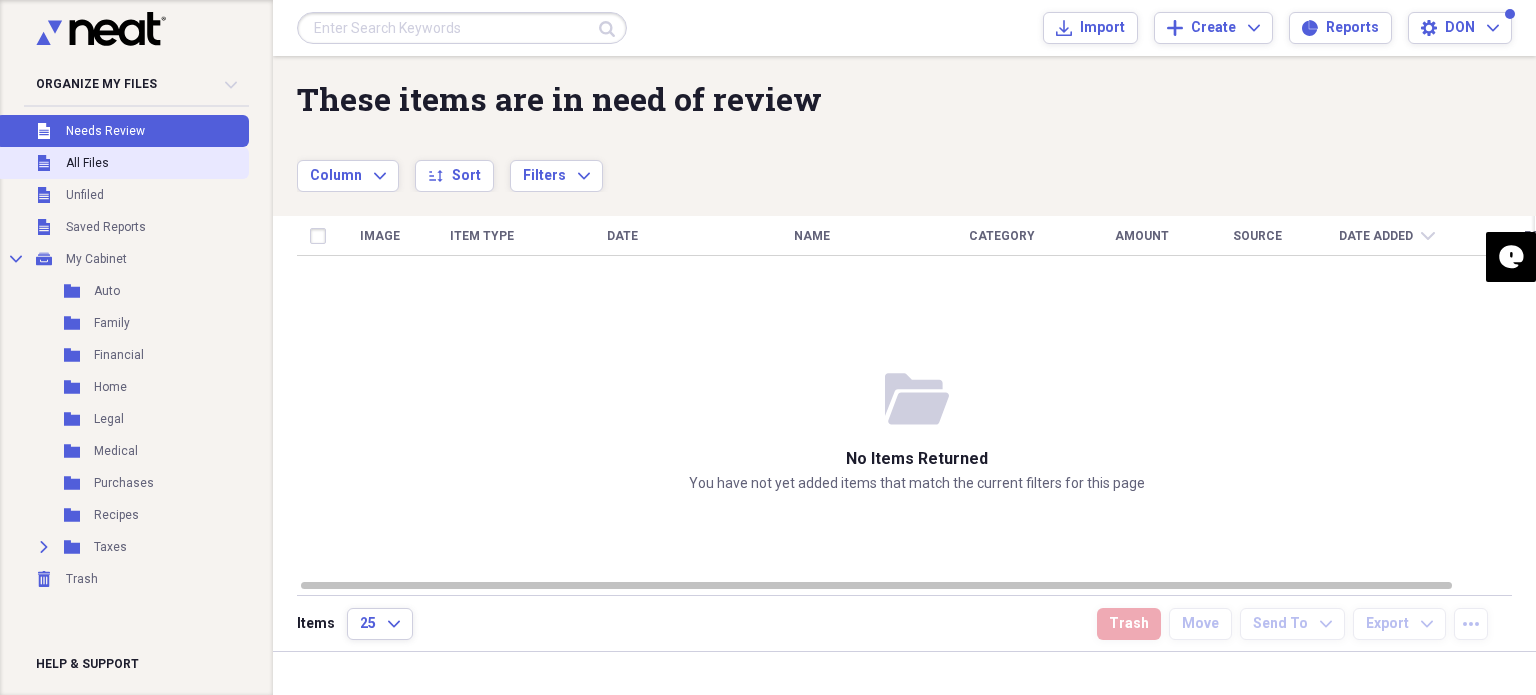 click on "All Files" at bounding box center [87, 163] 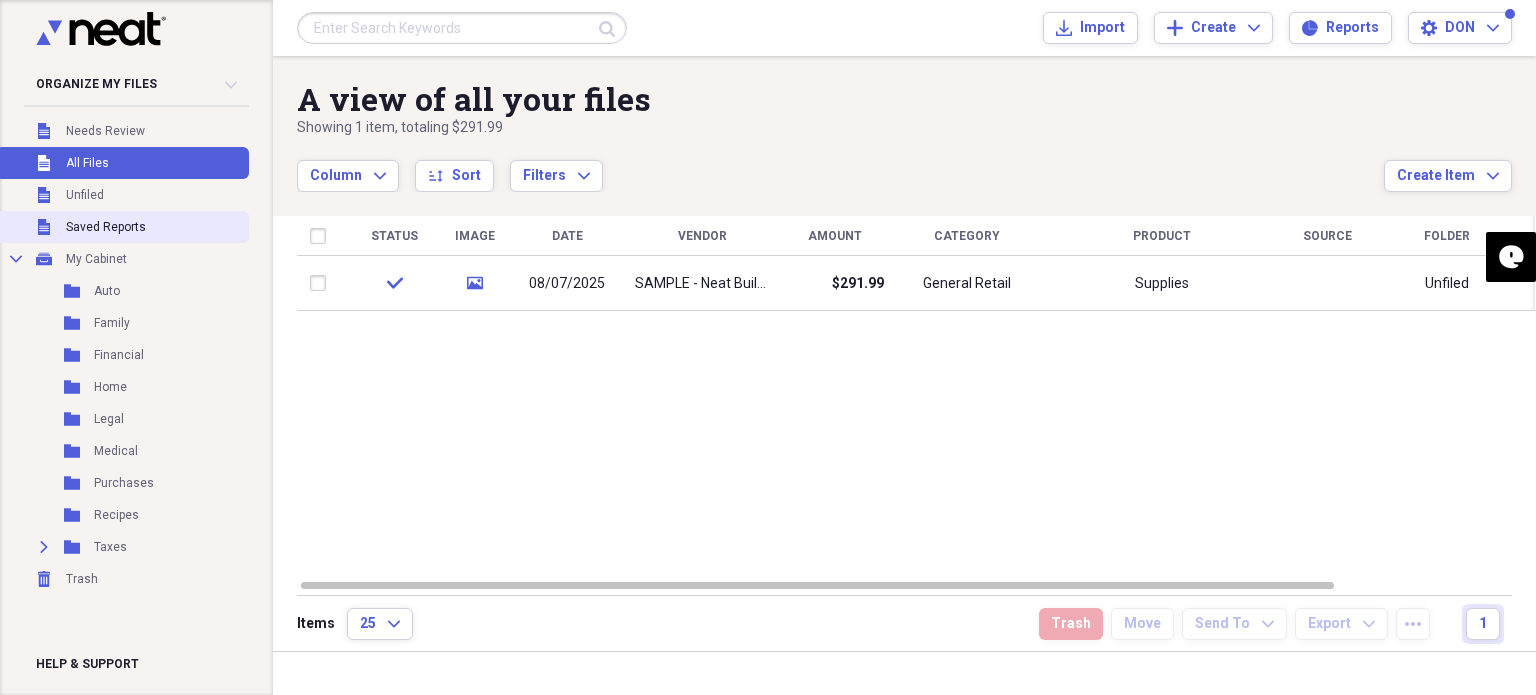click on "Saved Reports" at bounding box center [106, 227] 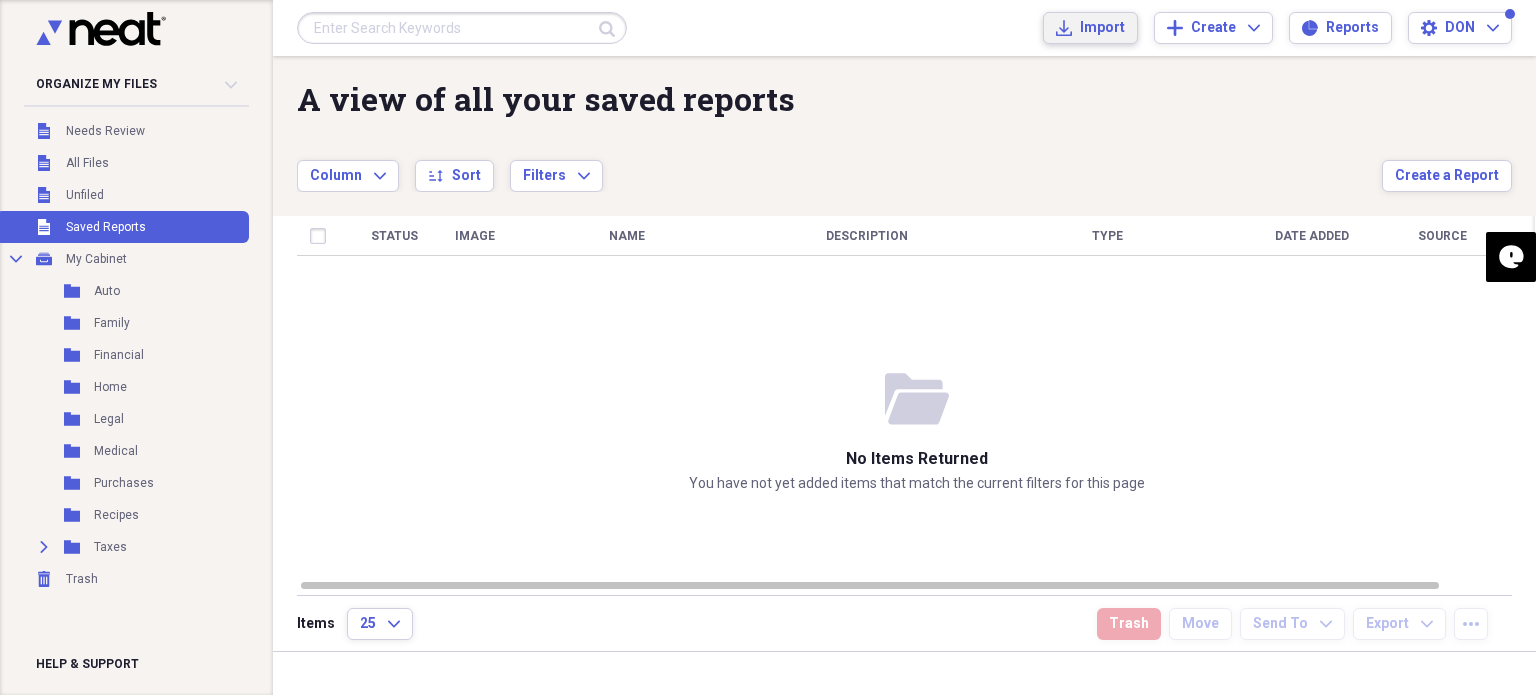 click on "Import Import" at bounding box center (1090, 28) 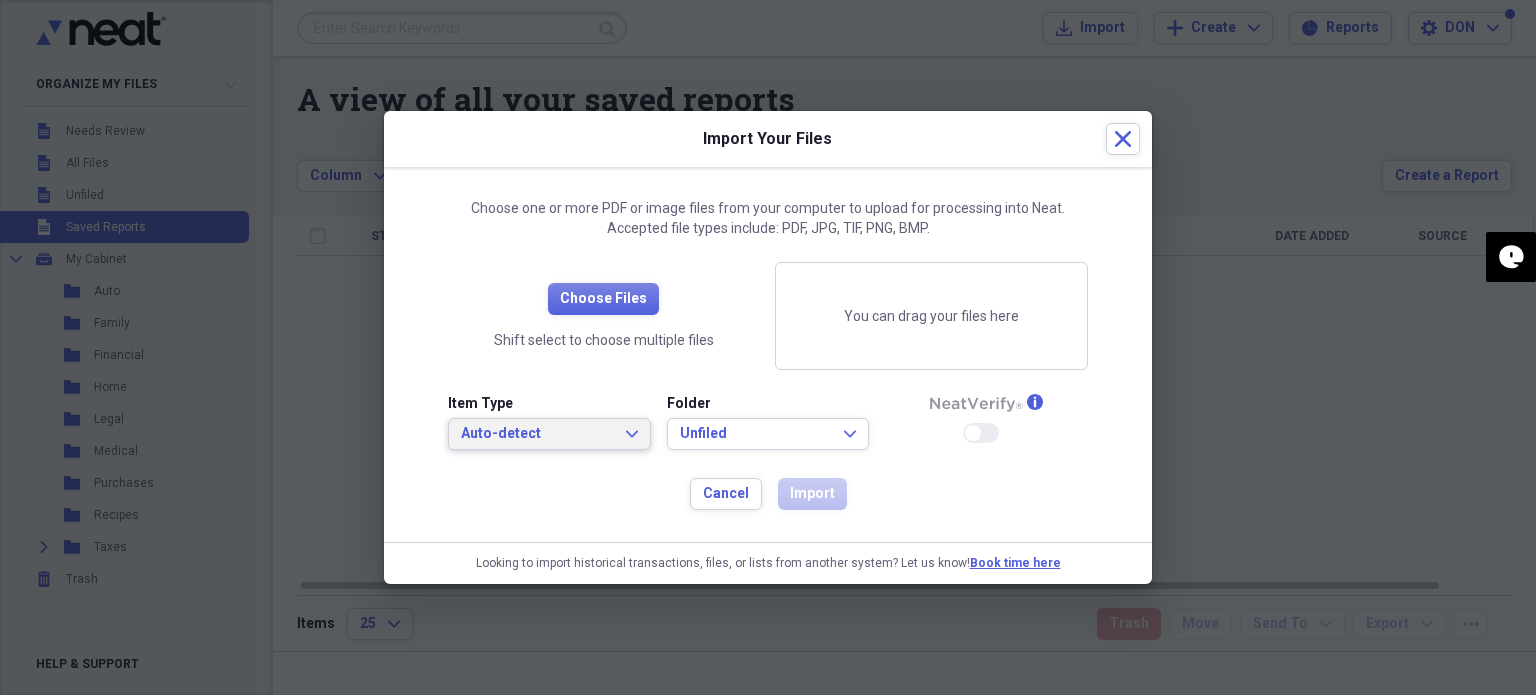 click on "Expand" 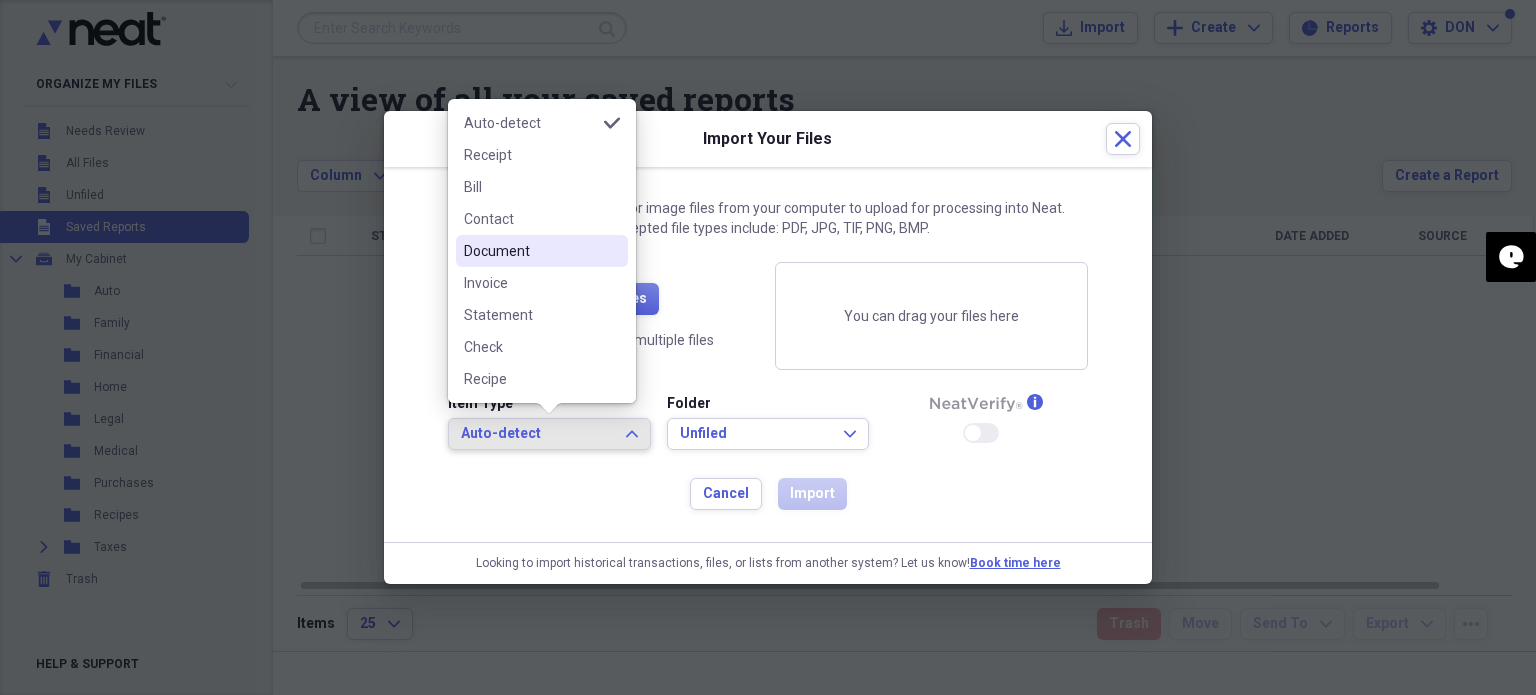 click on "Document" at bounding box center (530, 251) 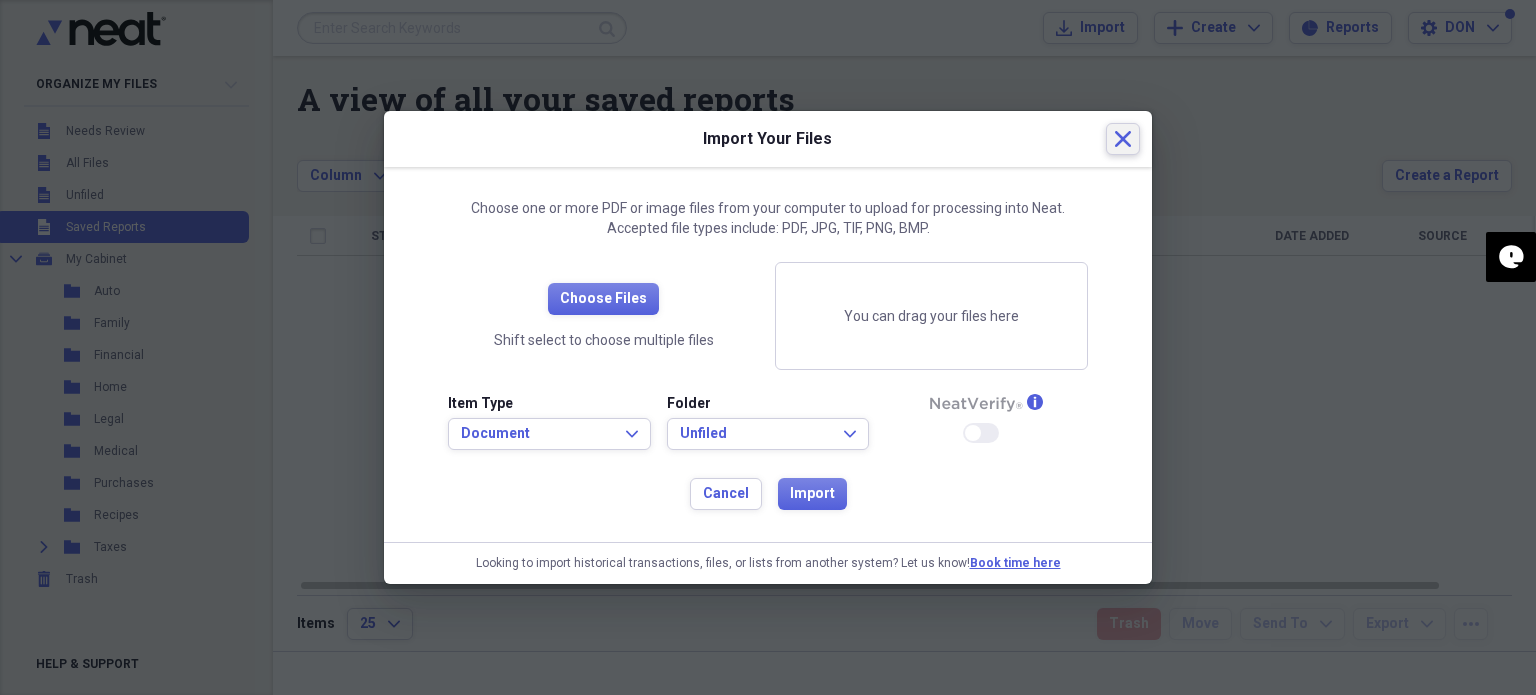 click on "Close" 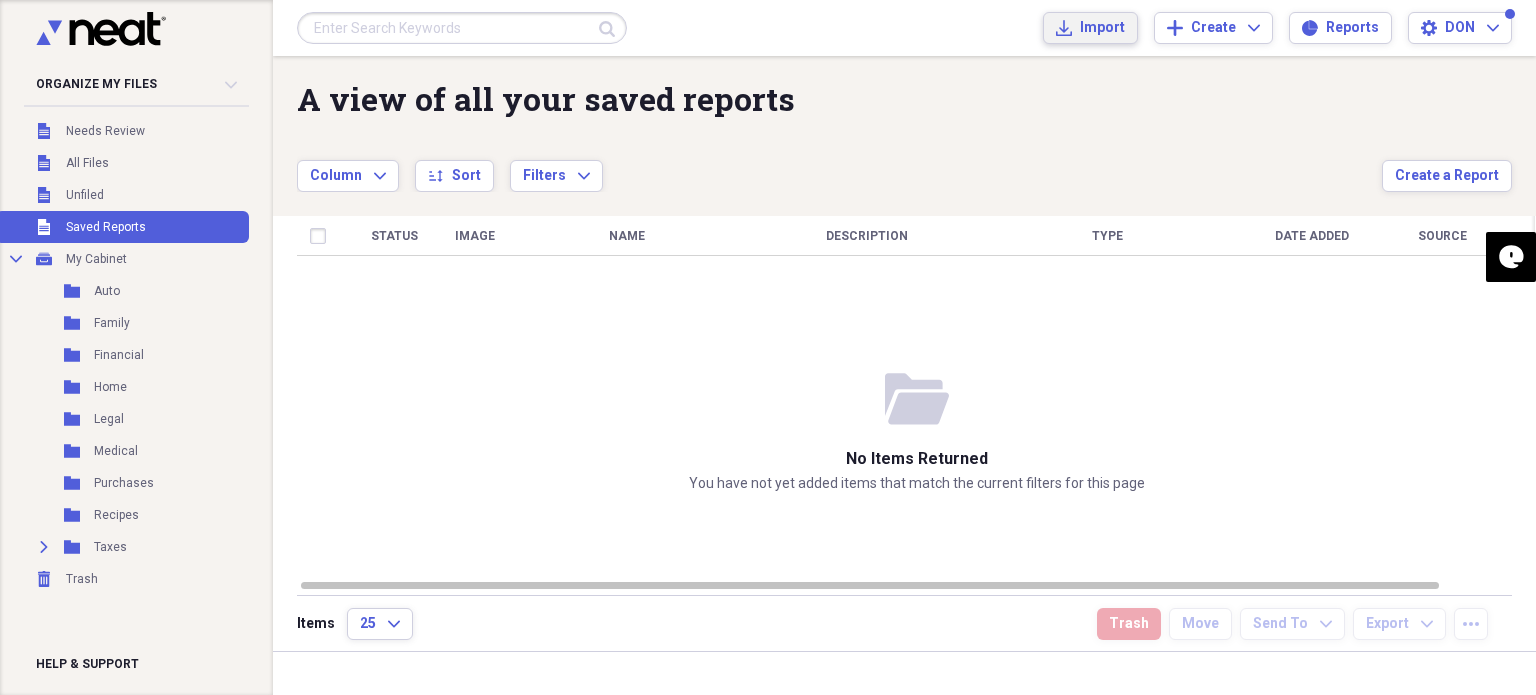 click on "Import Import" at bounding box center (1090, 28) 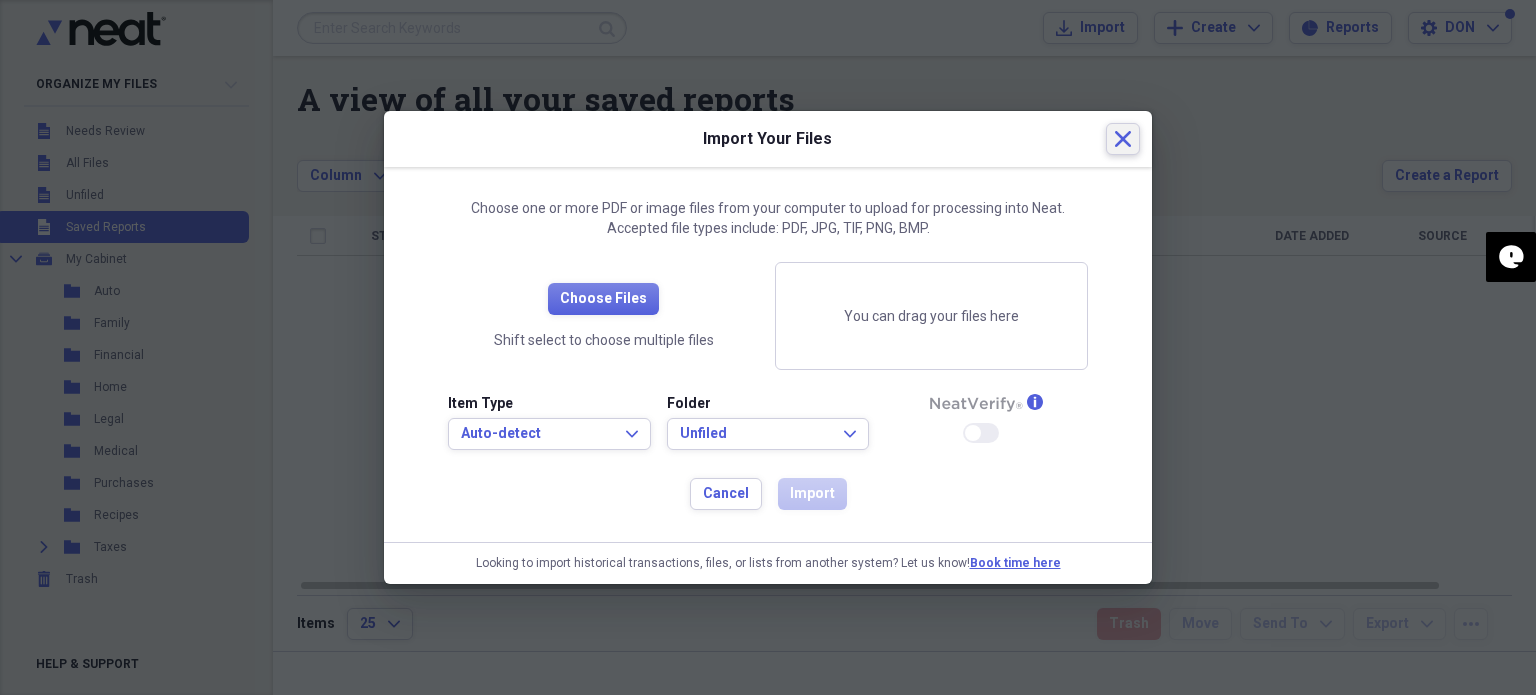 click on "Close" at bounding box center [1123, 139] 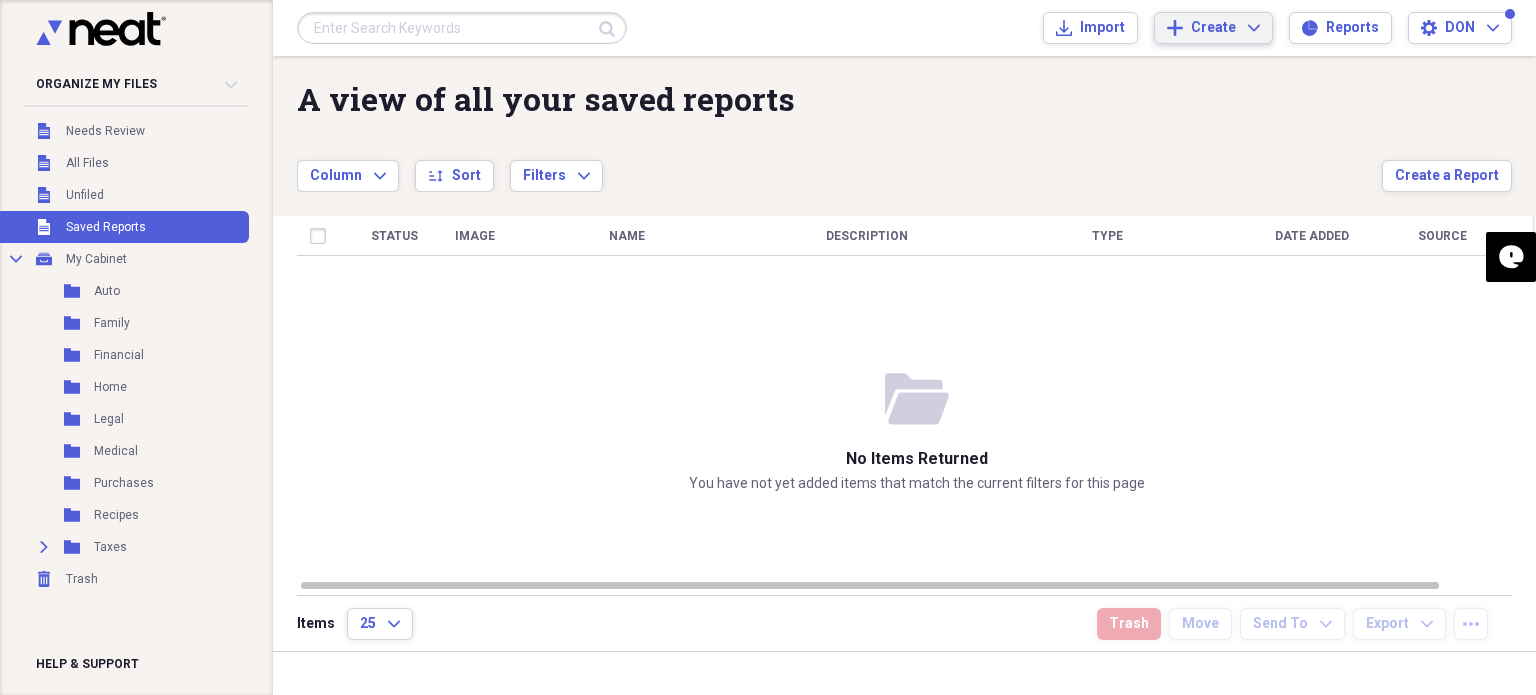 click on "Expand" 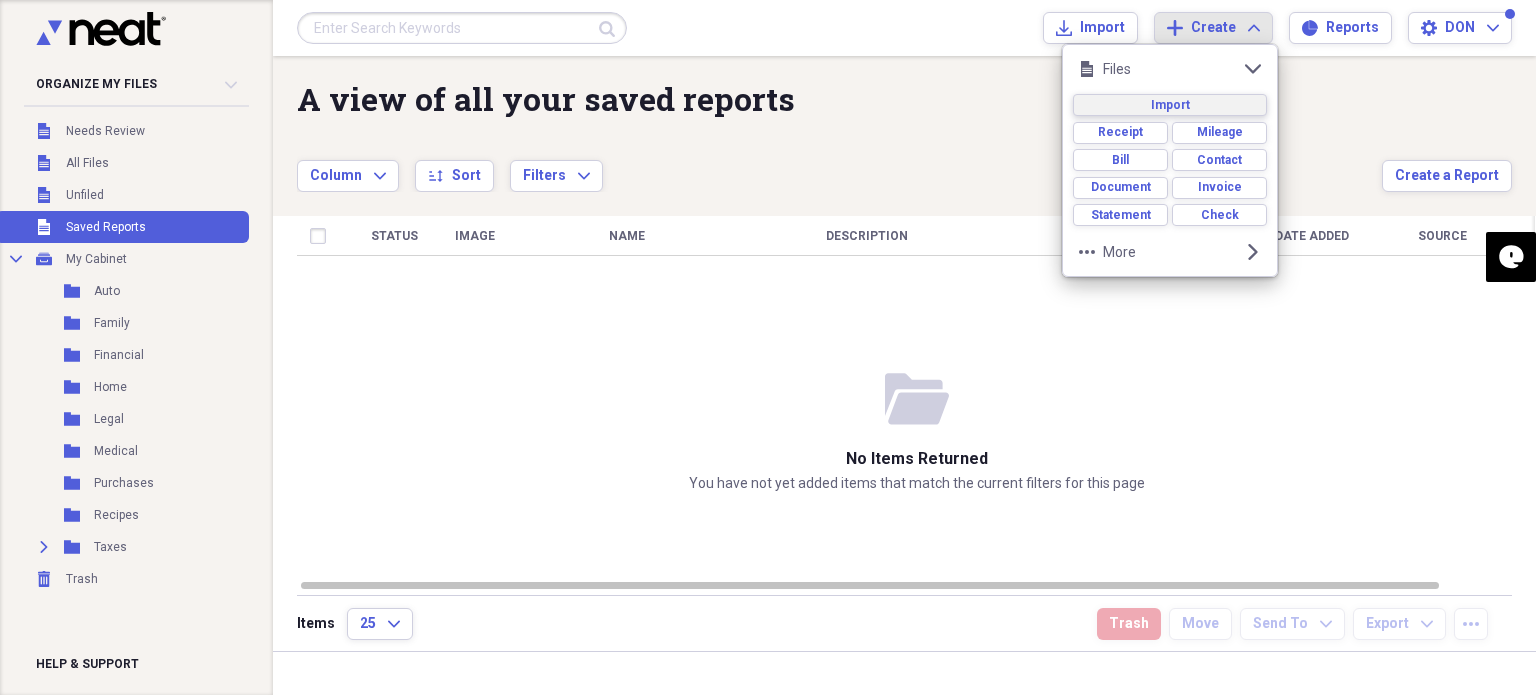 click on "Import" at bounding box center (1170, 105) 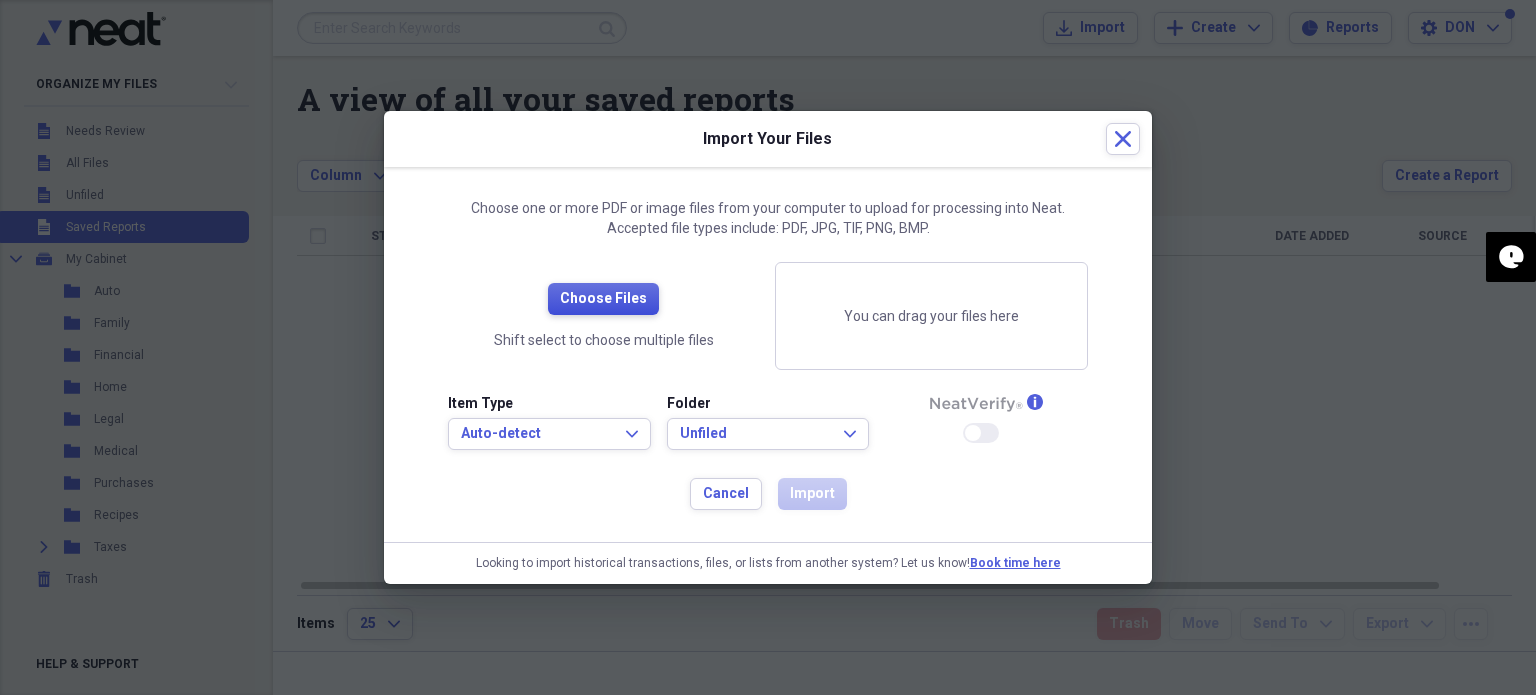 click on "Choose Files" at bounding box center [603, 299] 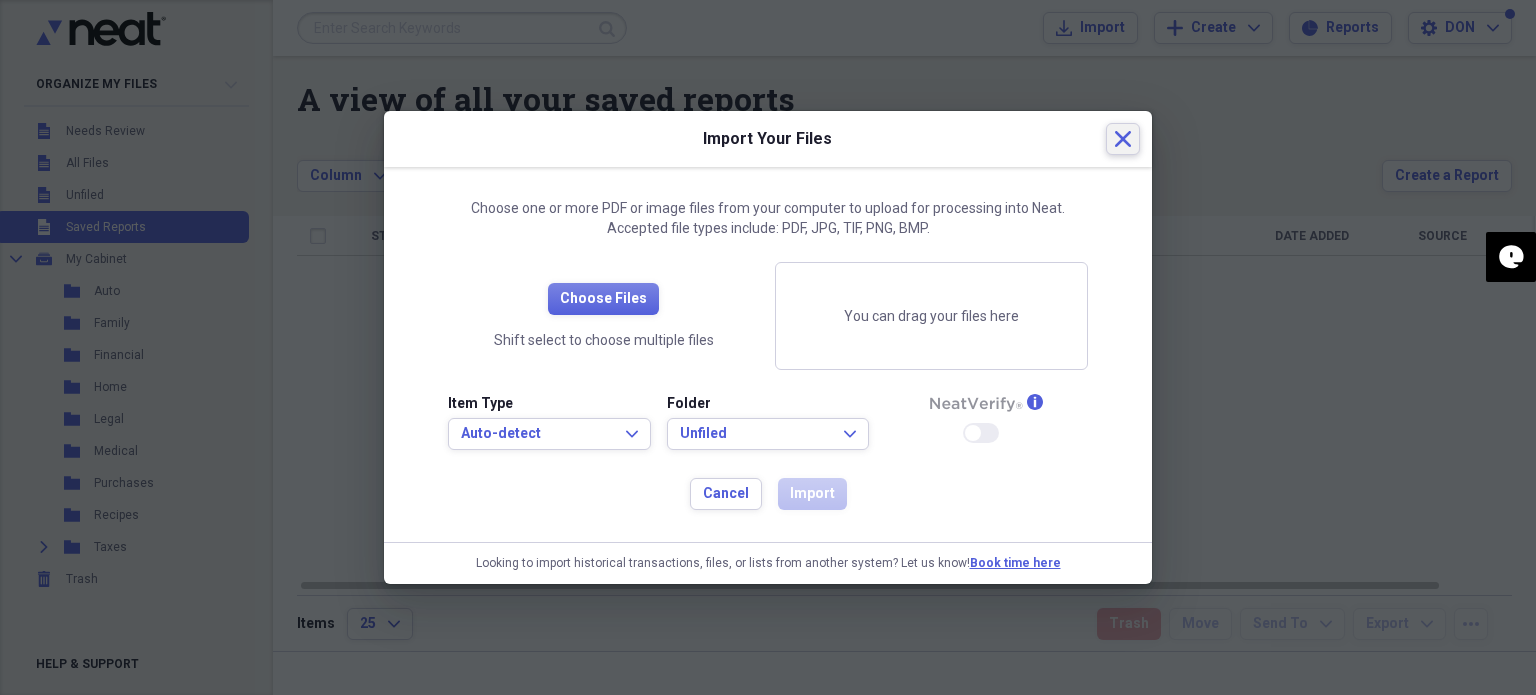 click on "Close" 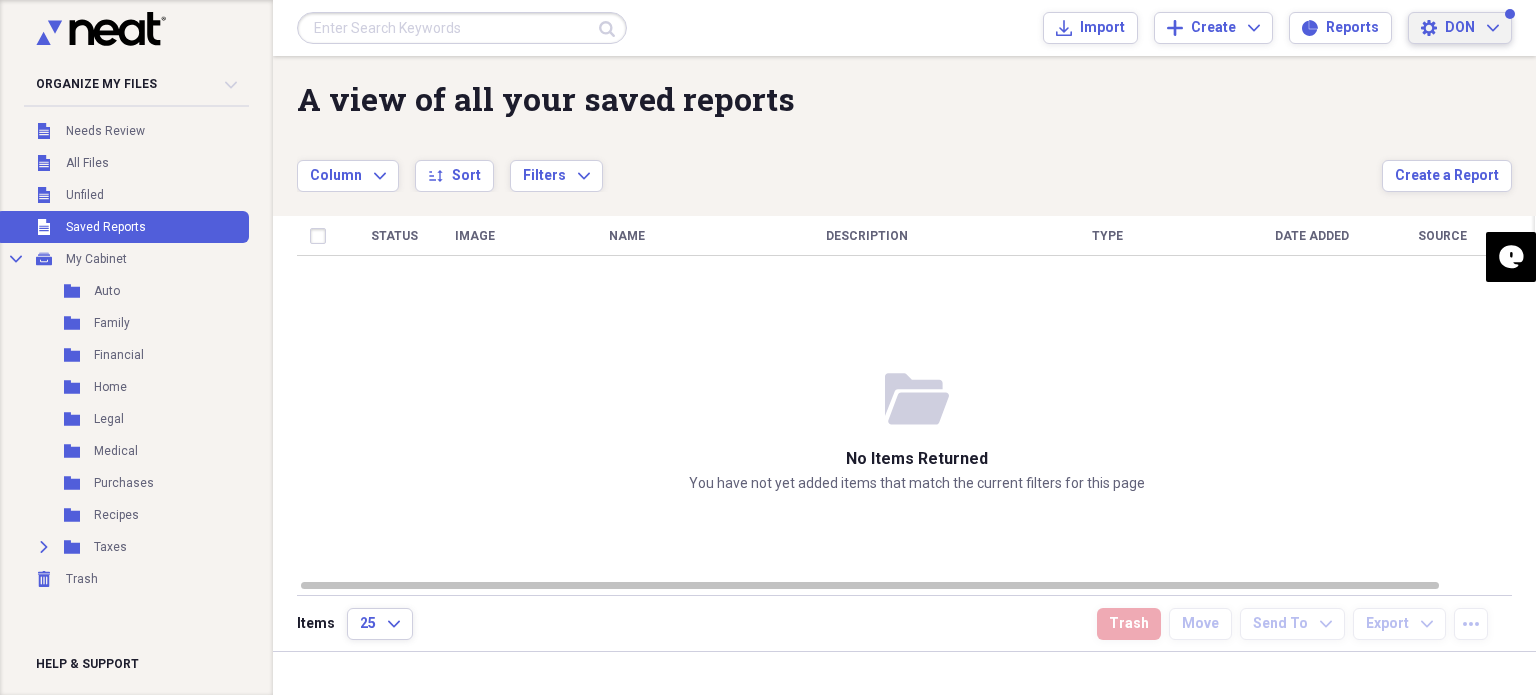 click on "DON Expand" at bounding box center (1472, 28) 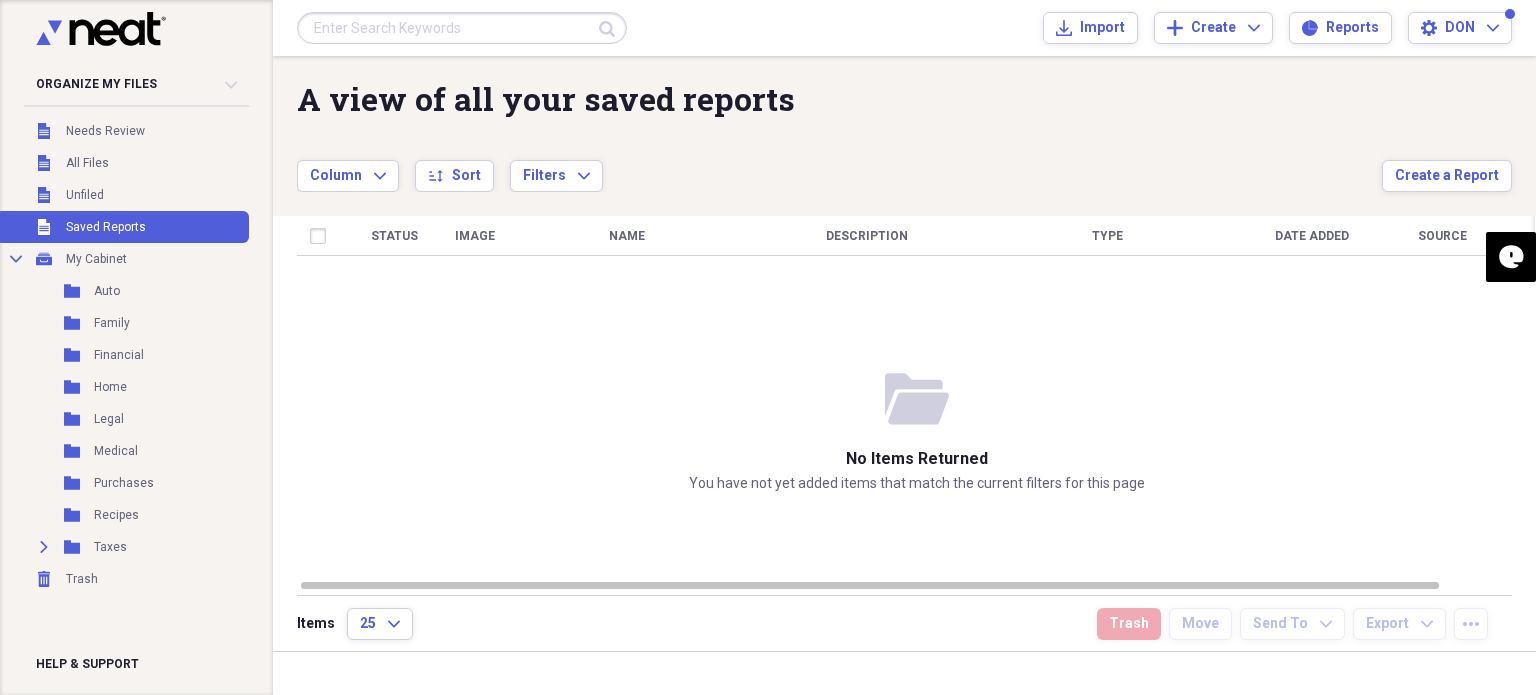 click on "Submit Import Import Add Create Expand Reports Reports Settings DON Expand" at bounding box center [904, 28] 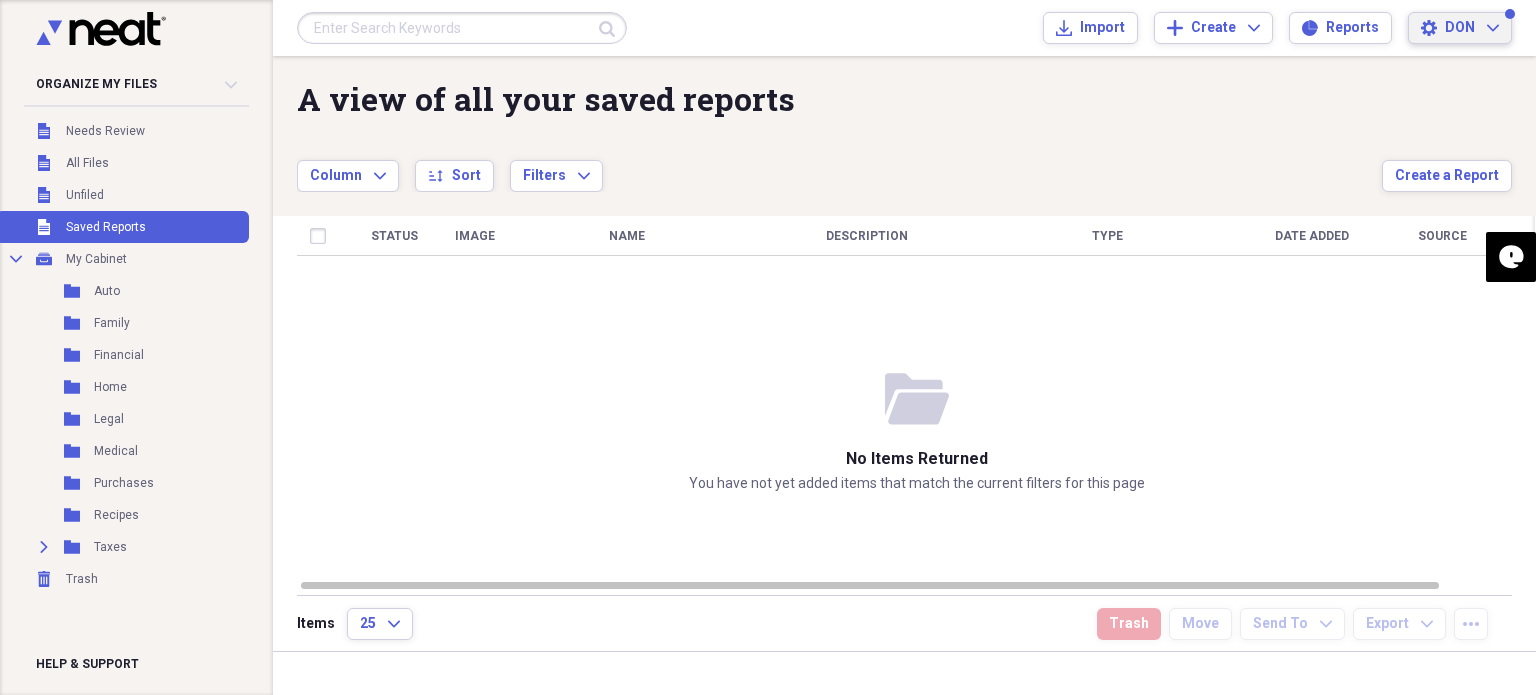 click on "Settings DON Expand" at bounding box center [1460, 28] 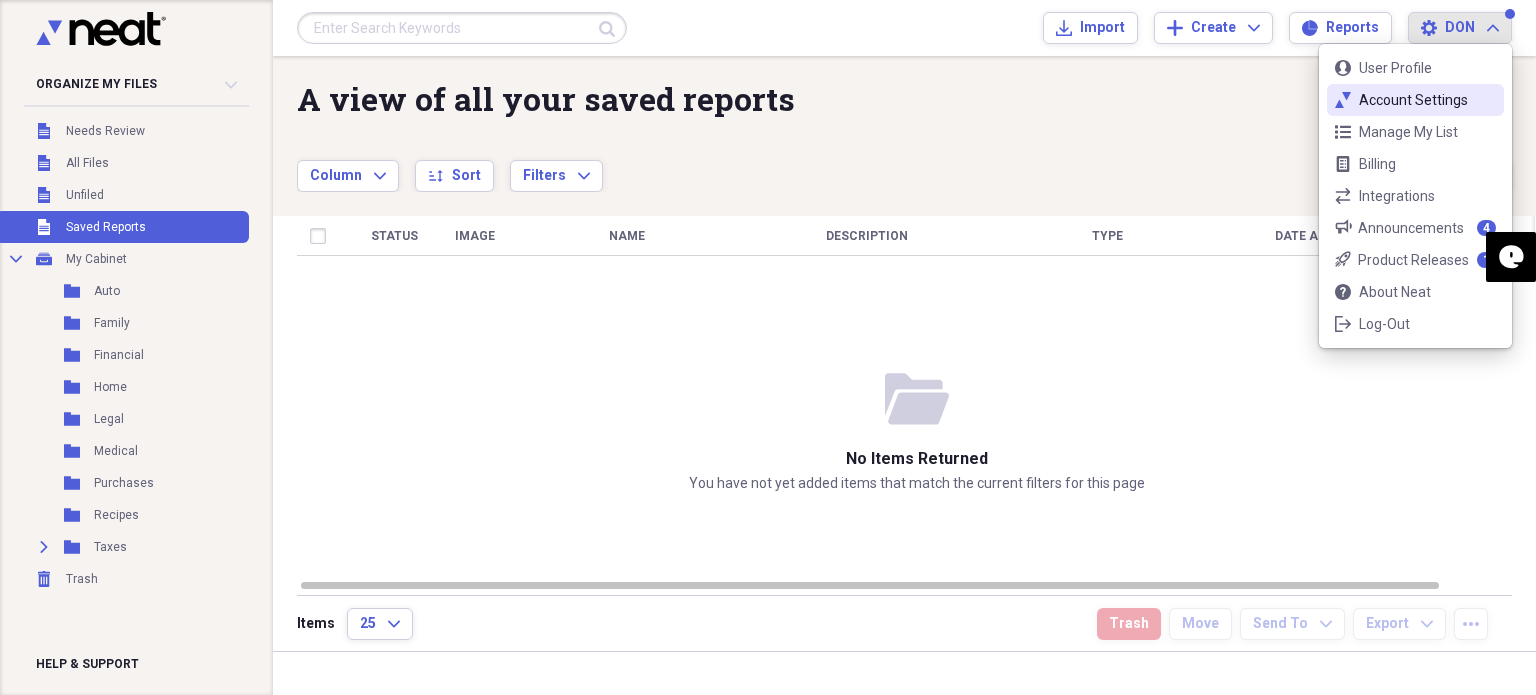 click on "neat-ticks Account Settings" at bounding box center [1415, 100] 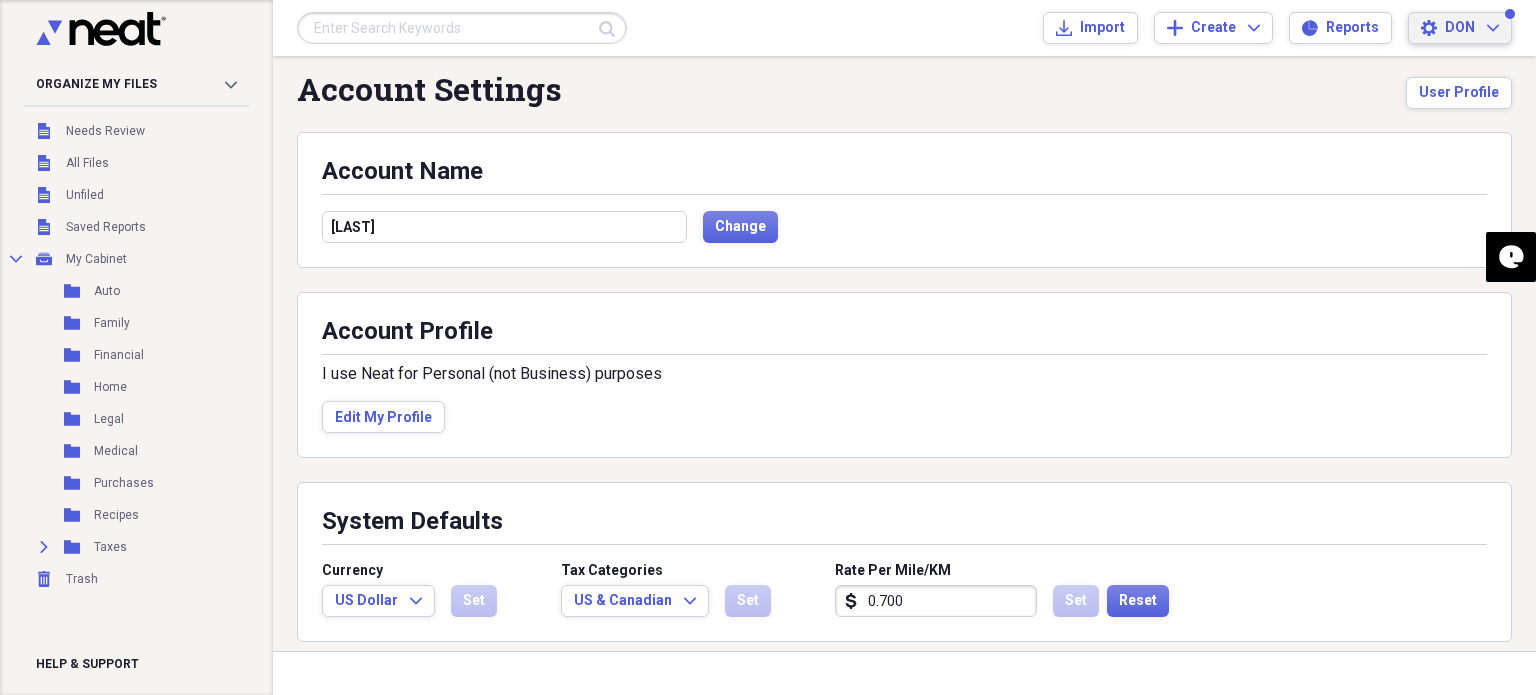 scroll, scrollTop: 0, scrollLeft: 0, axis: both 